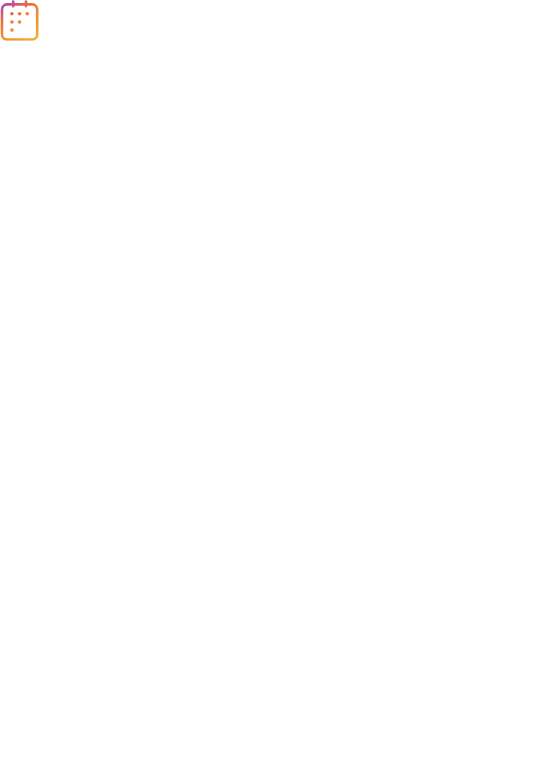 scroll, scrollTop: 0, scrollLeft: 0, axis: both 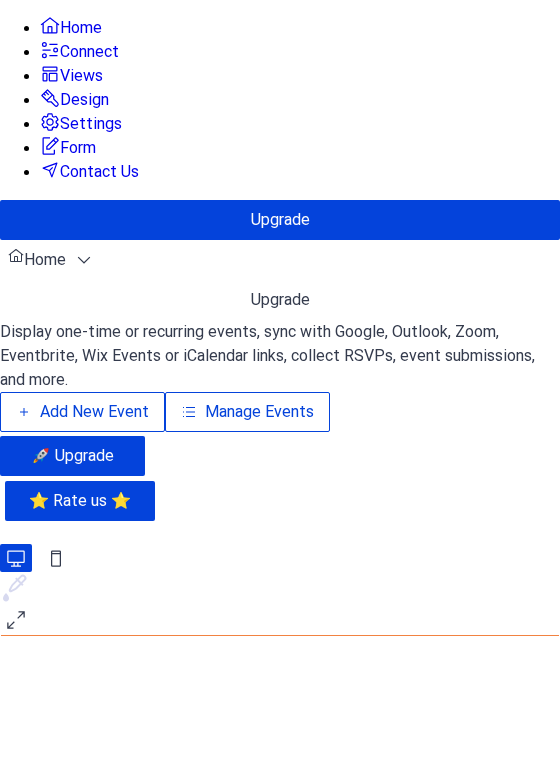 click on "Manage Events" at bounding box center (259, 412) 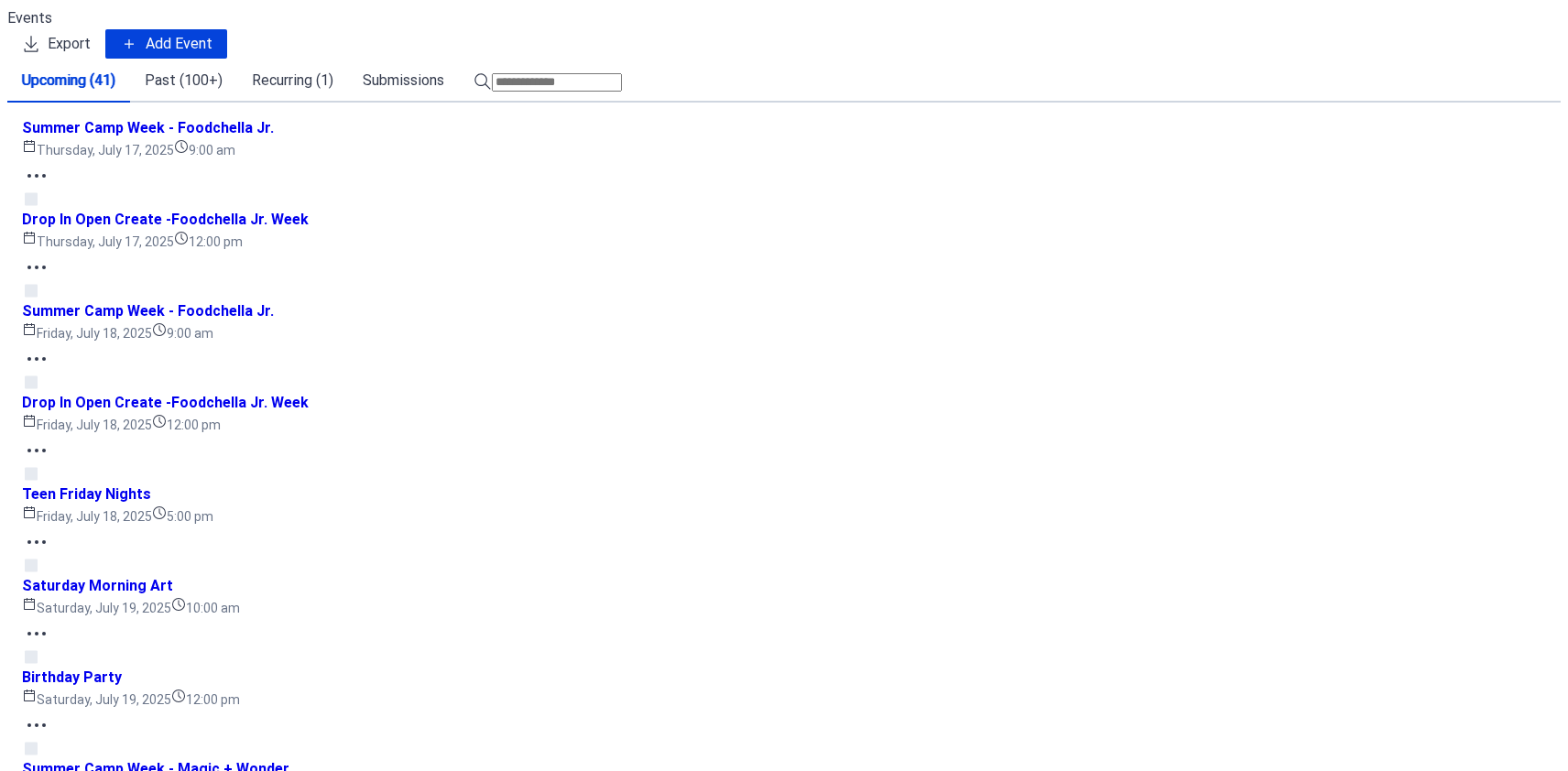 scroll, scrollTop: 0, scrollLeft: 0, axis: both 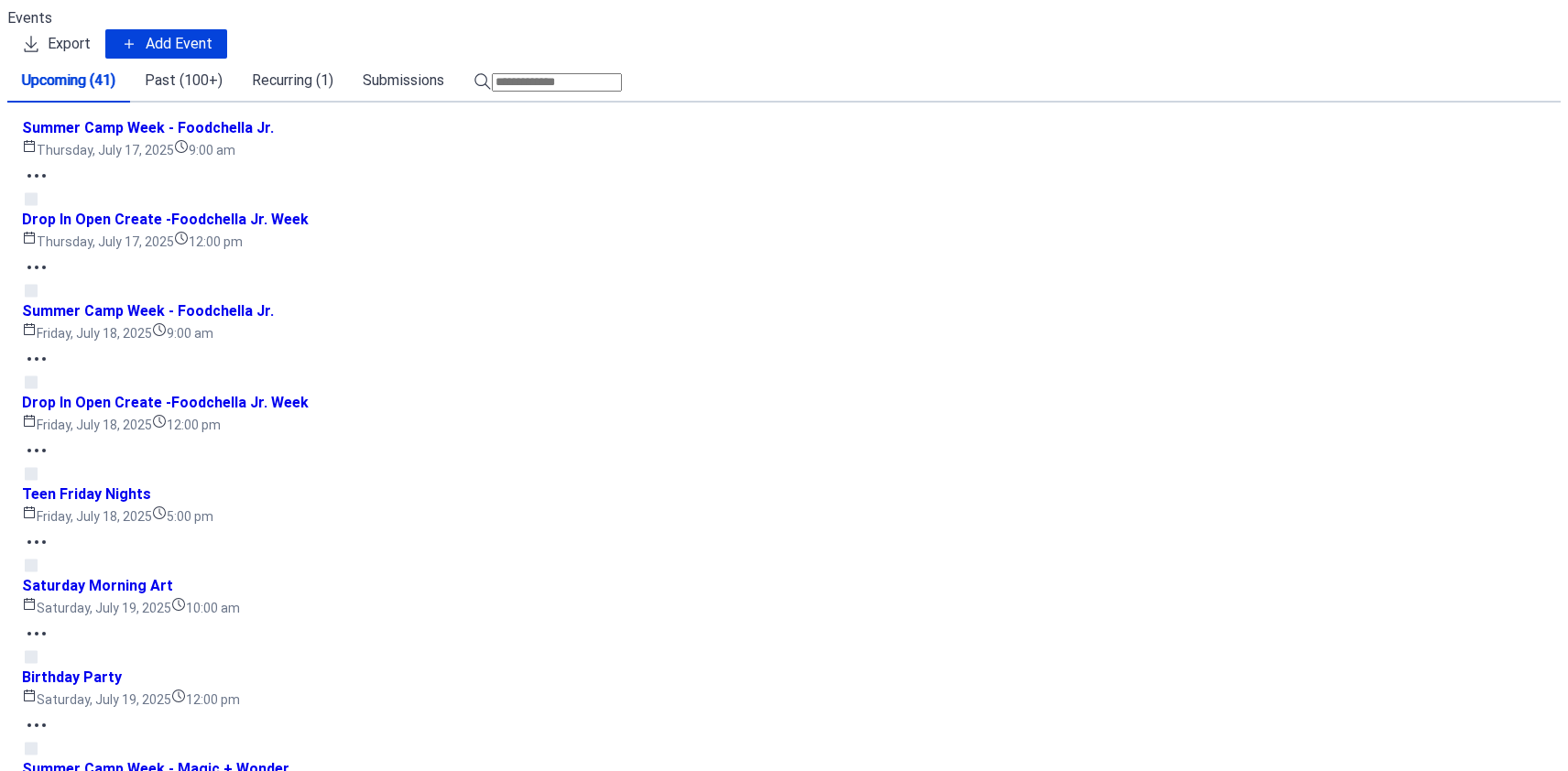 click at bounding box center (557, 82) 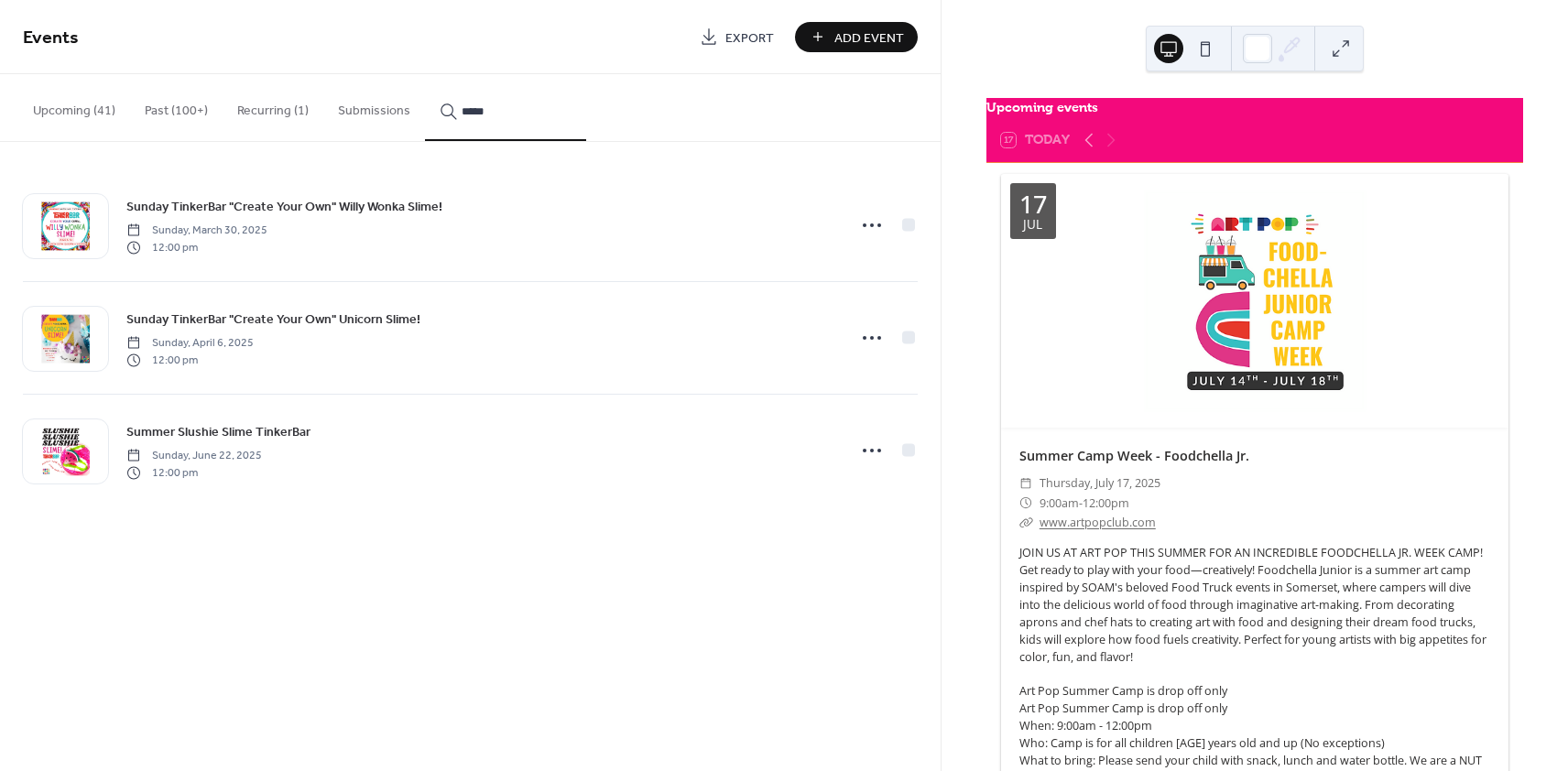 type on "*****" 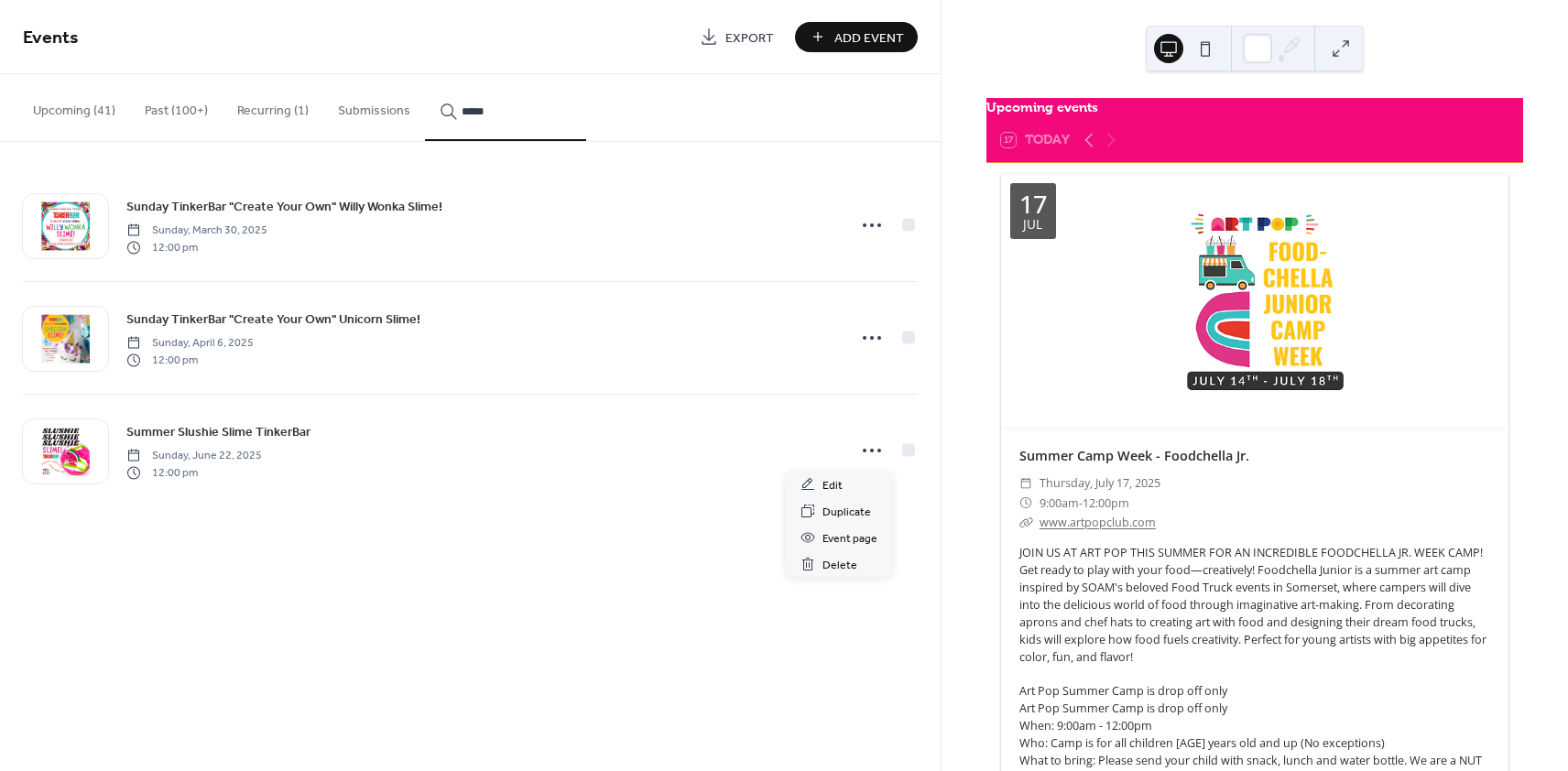 click 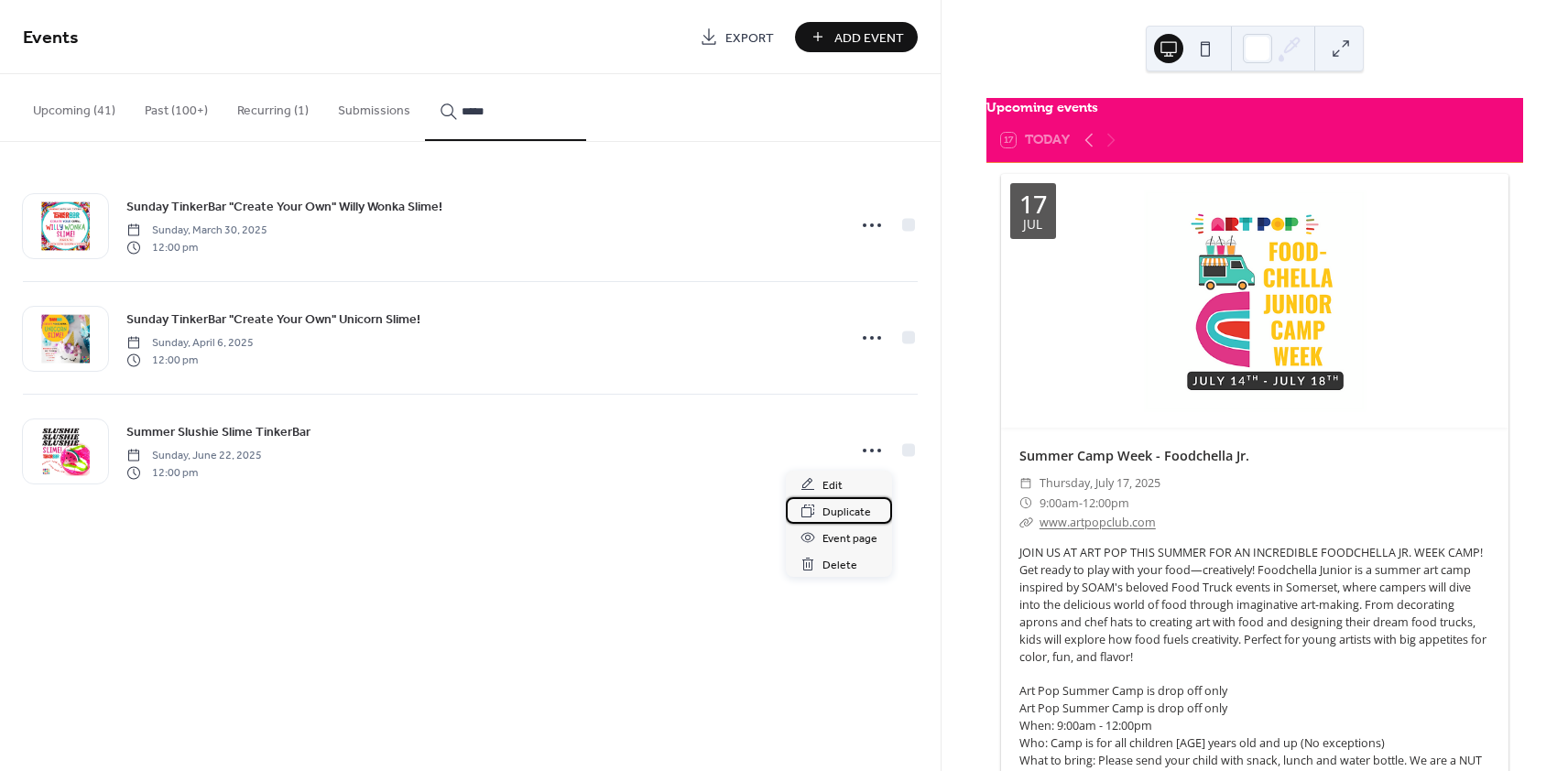 click on "Duplicate" at bounding box center [846, 512] 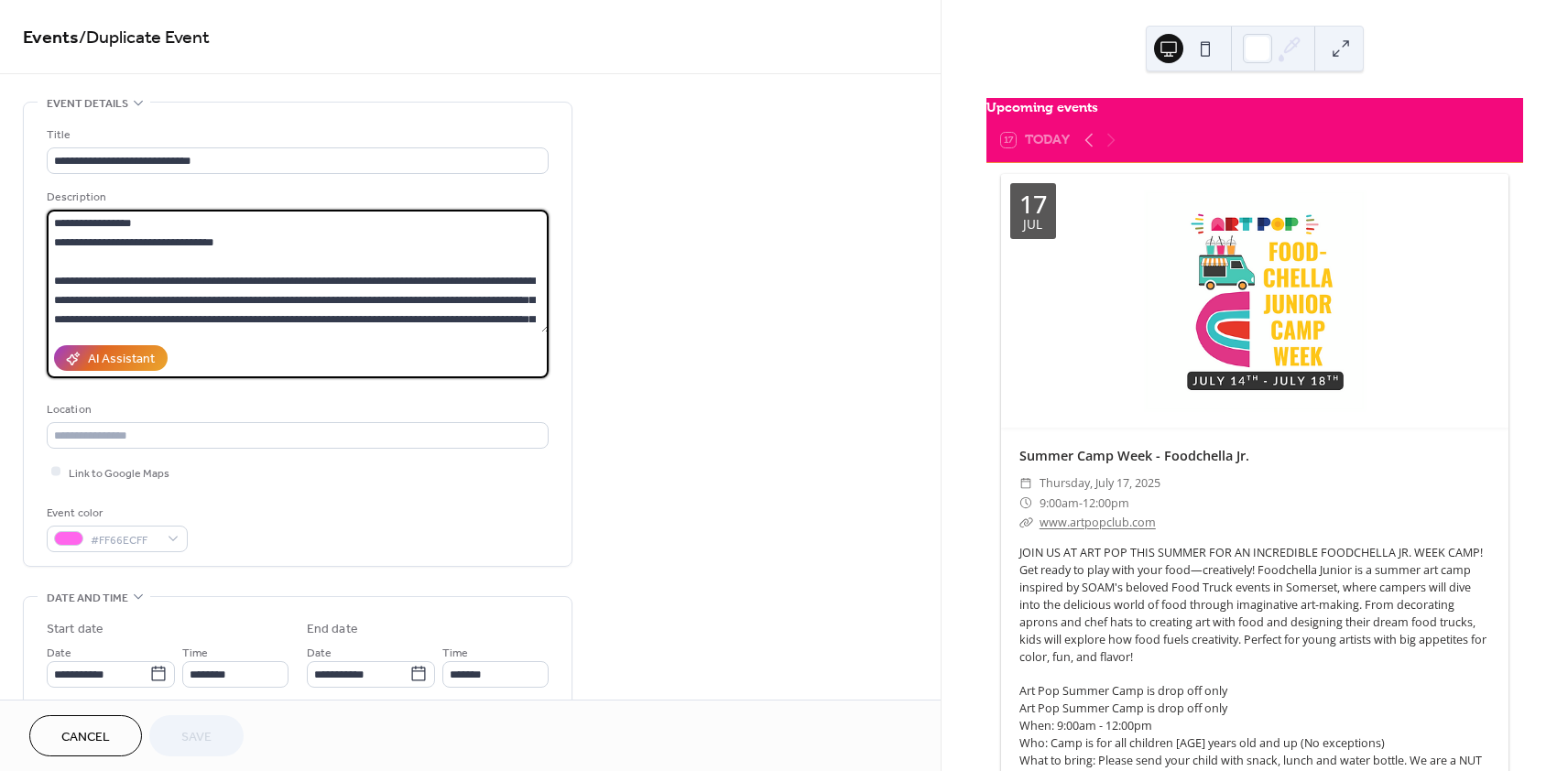 scroll, scrollTop: 250, scrollLeft: 0, axis: vertical 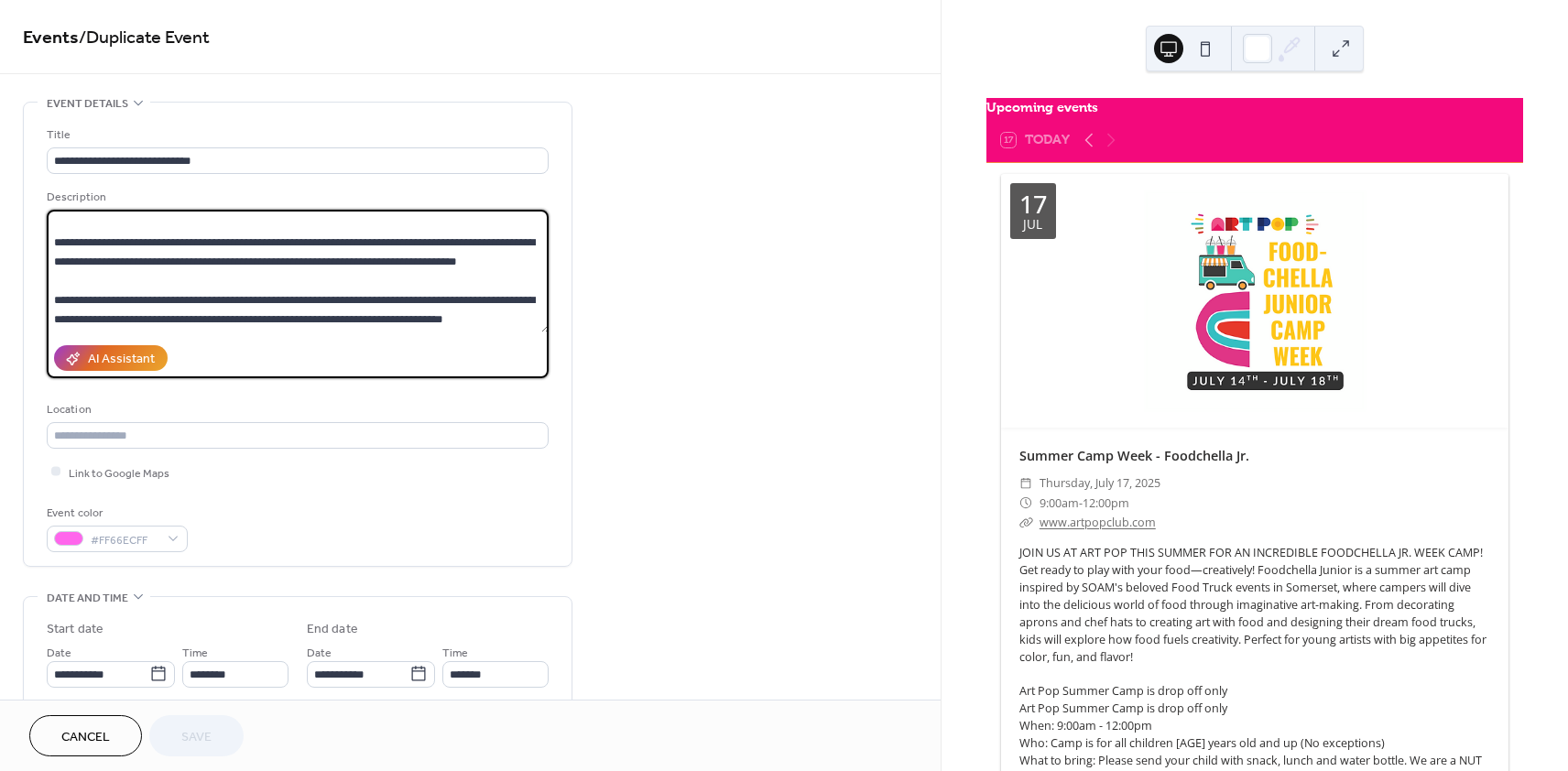 drag, startPoint x: 57, startPoint y: 223, endPoint x: 423, endPoint y: 412, distance: 411.9187 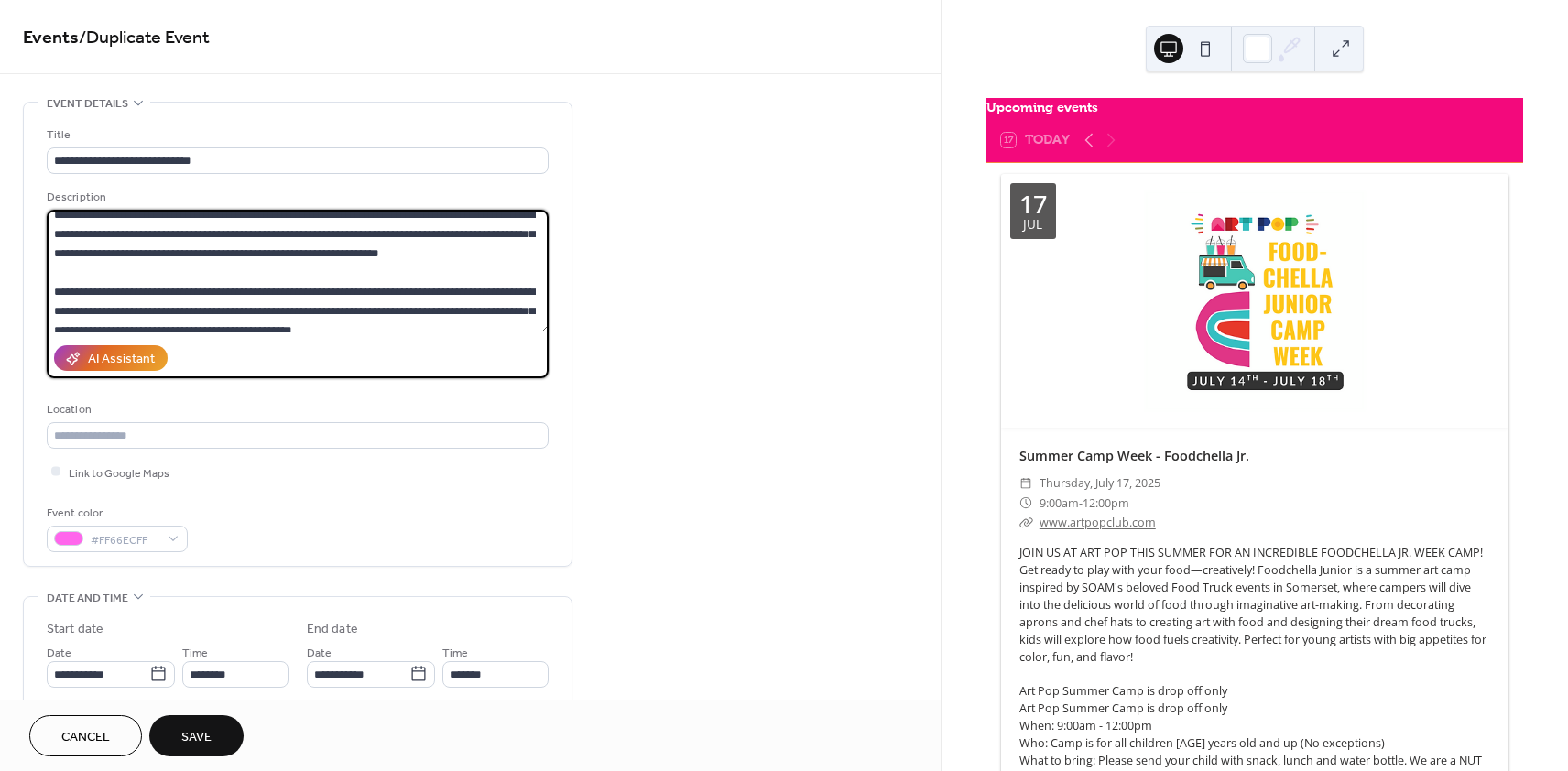 scroll, scrollTop: 0, scrollLeft: 0, axis: both 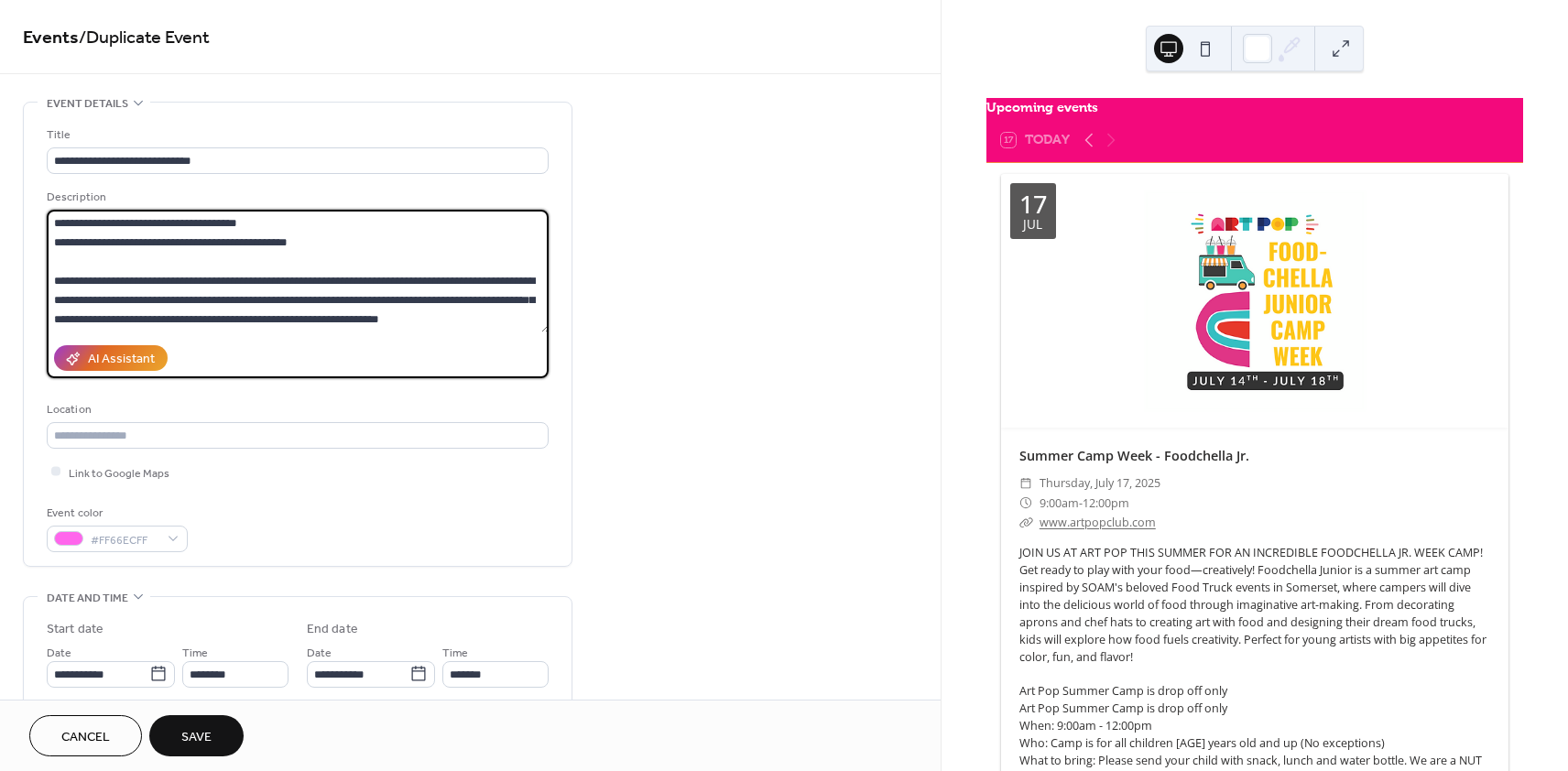 click on "**********" at bounding box center (298, 271) 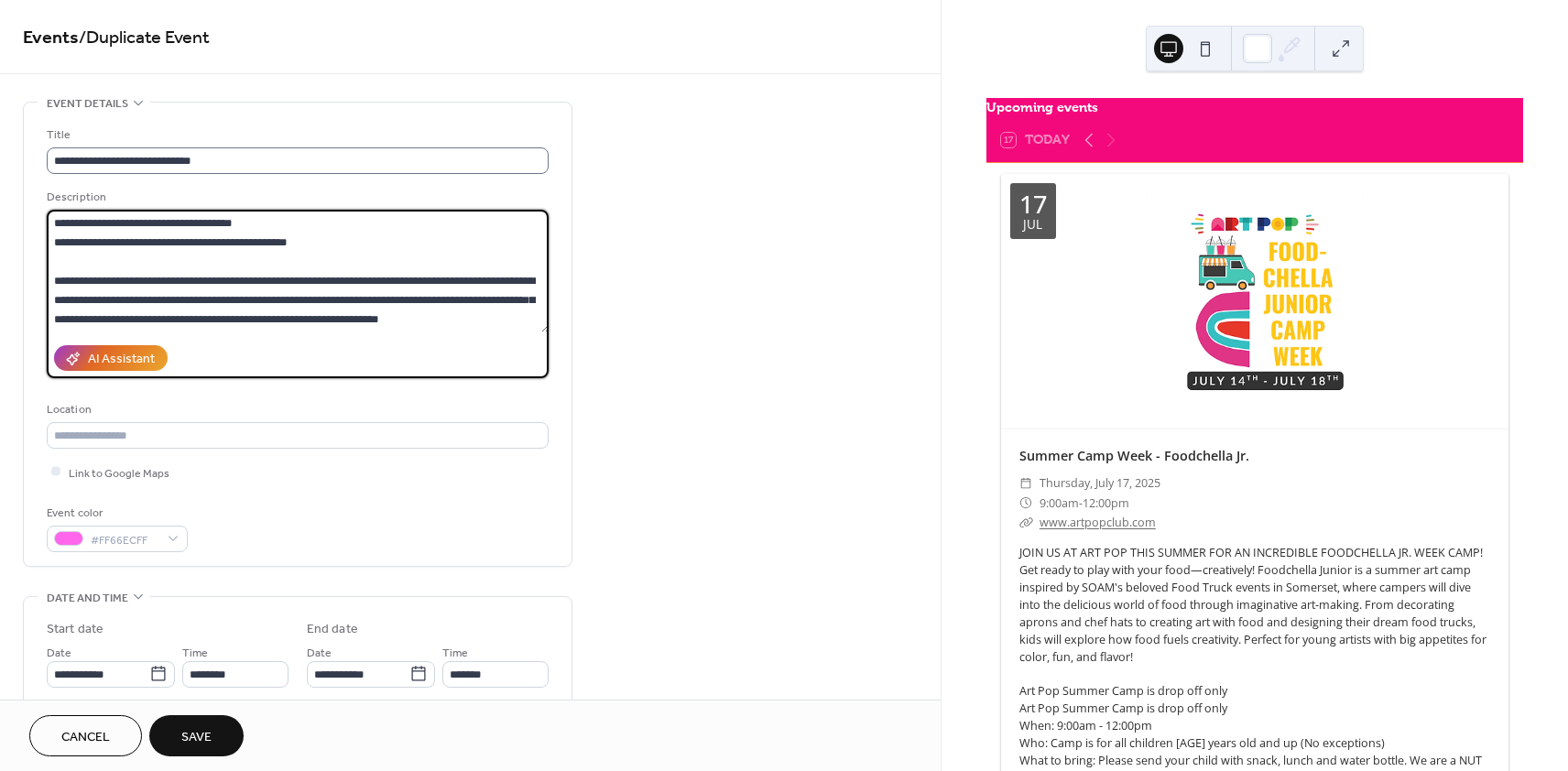 type on "**********" 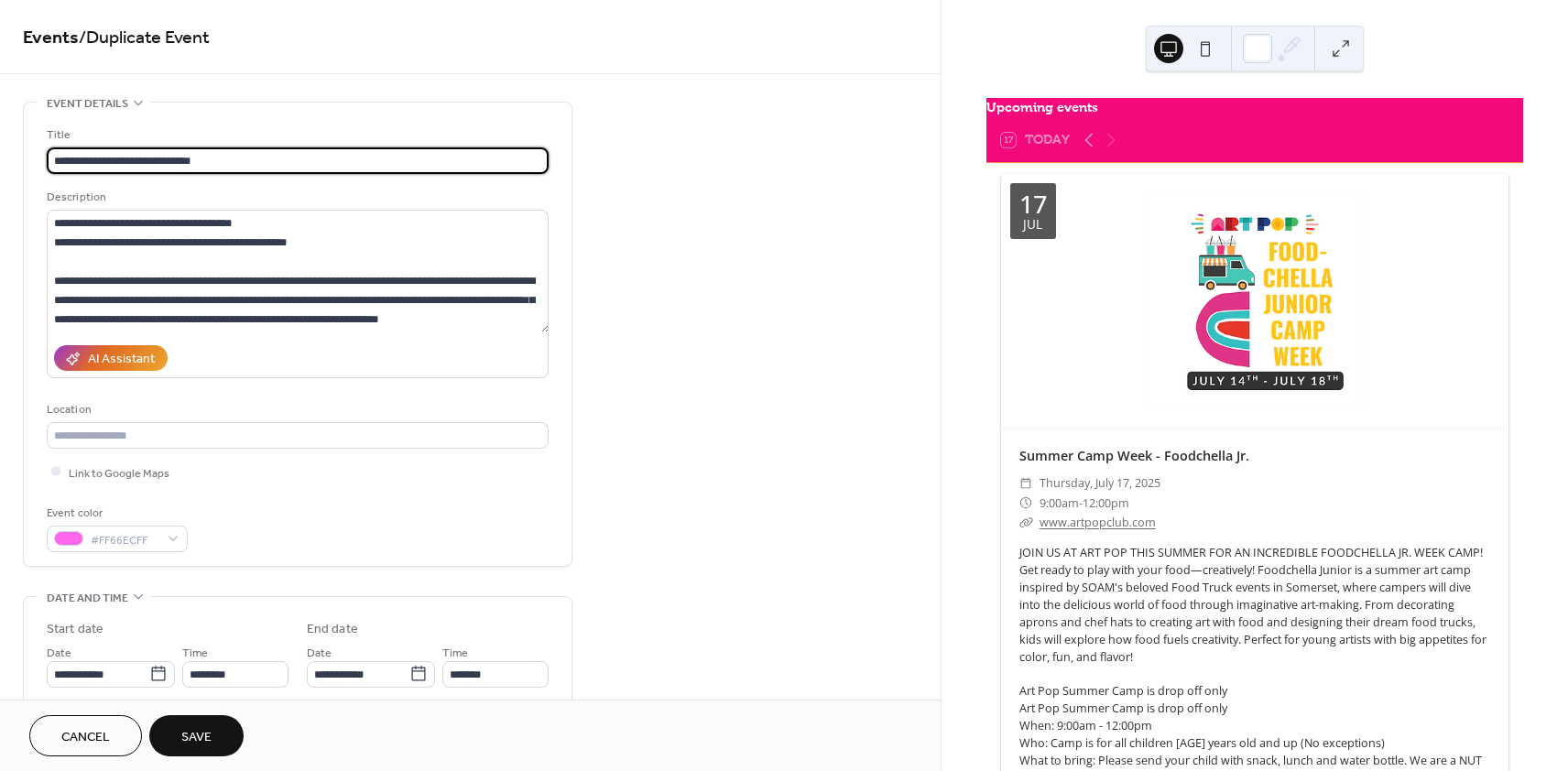 drag, startPoint x: 122, startPoint y: 158, endPoint x: 32, endPoint y: 153, distance: 90.1388 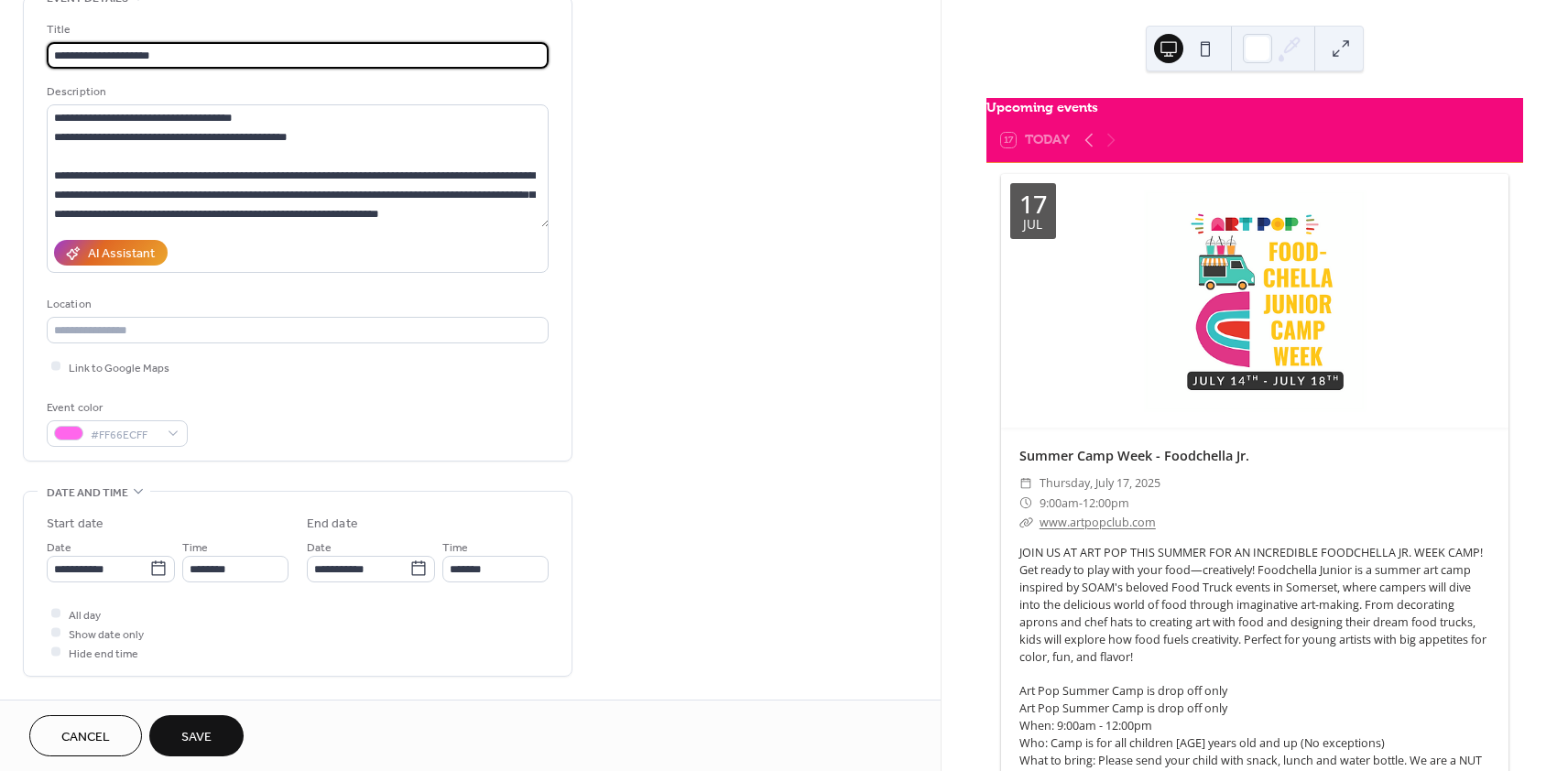 scroll, scrollTop: 114, scrollLeft: 0, axis: vertical 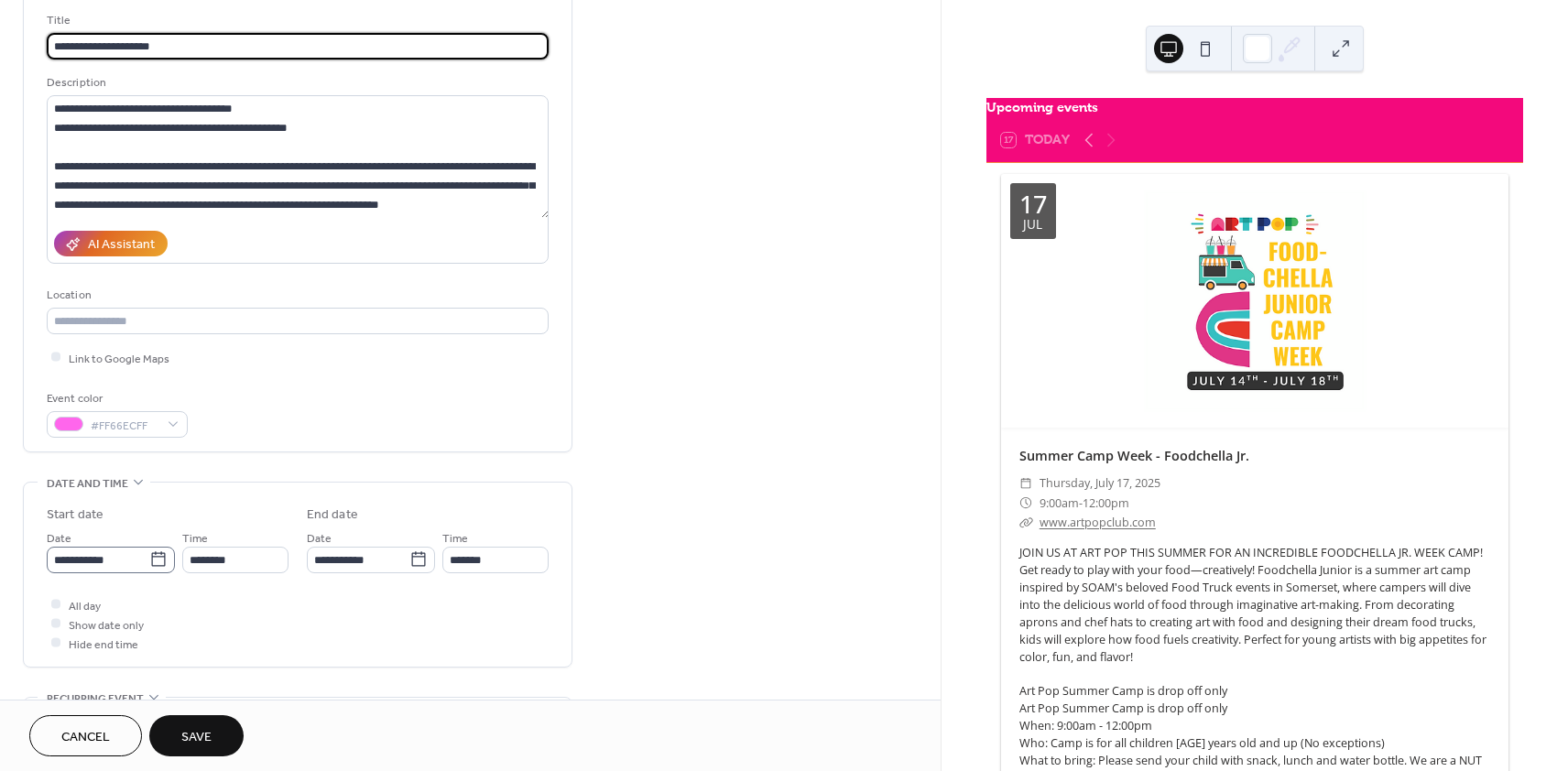 type on "**********" 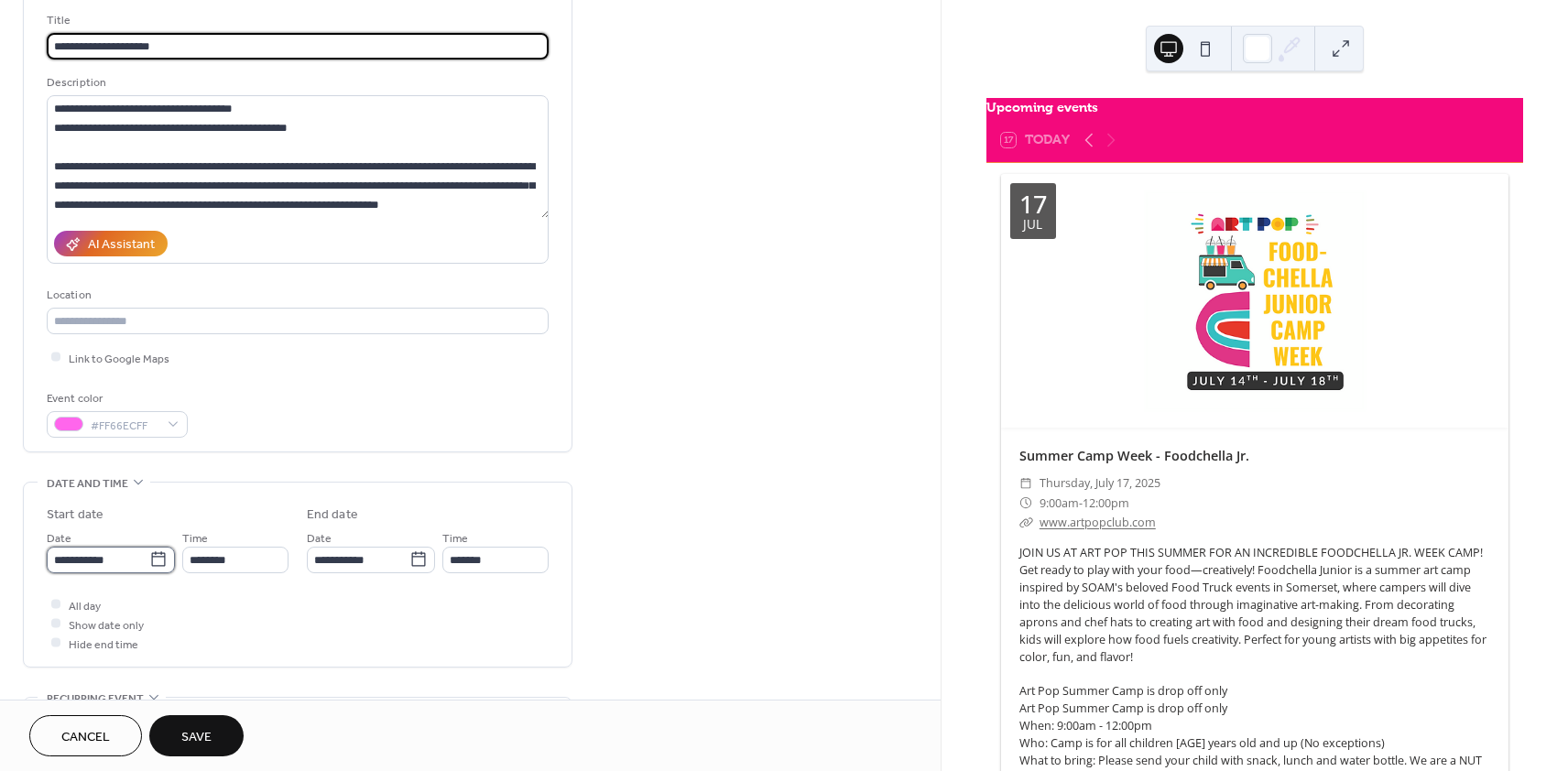 click on "**********" at bounding box center (98, 559) 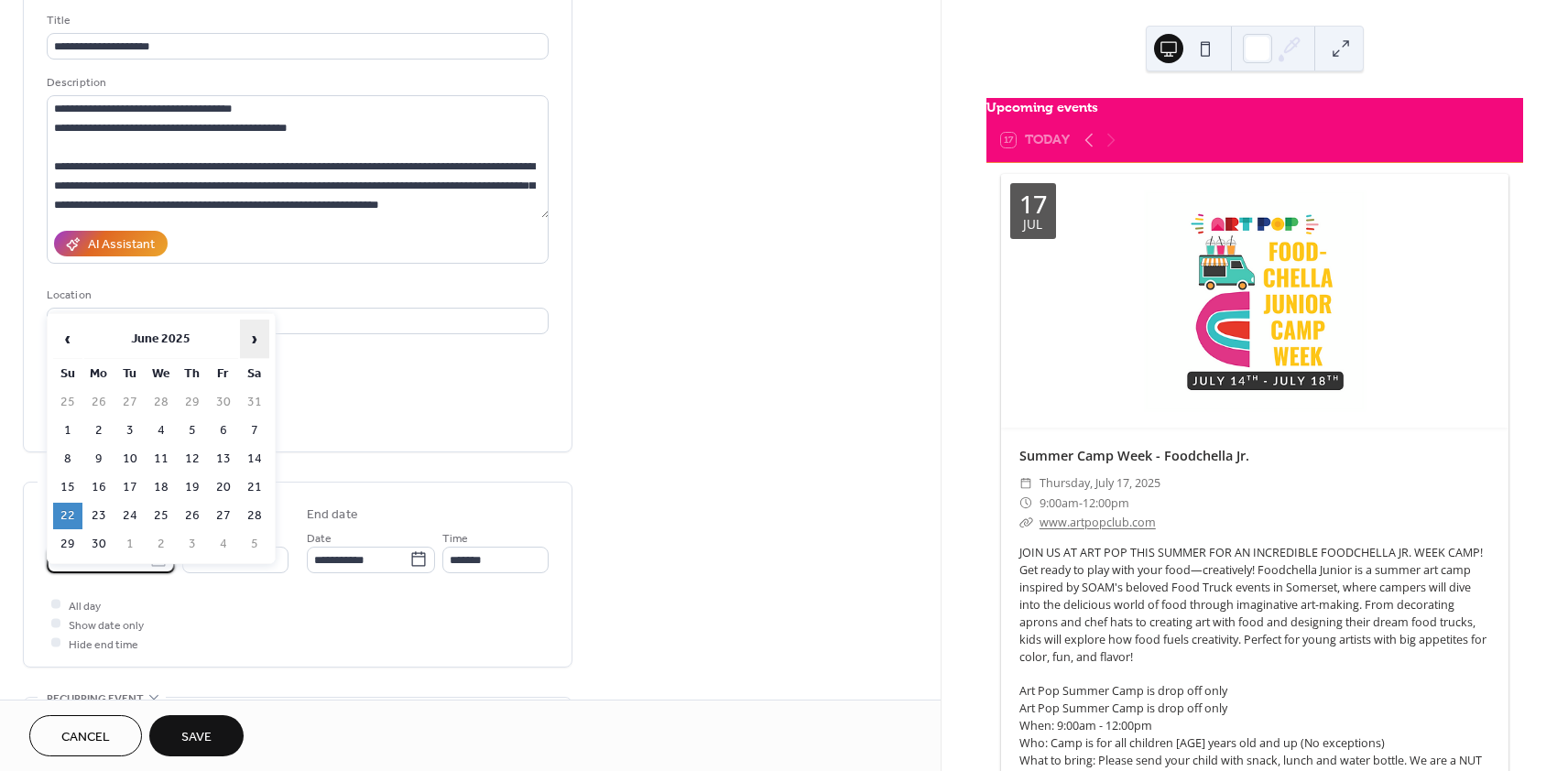 click on "›" at bounding box center (255, 339) 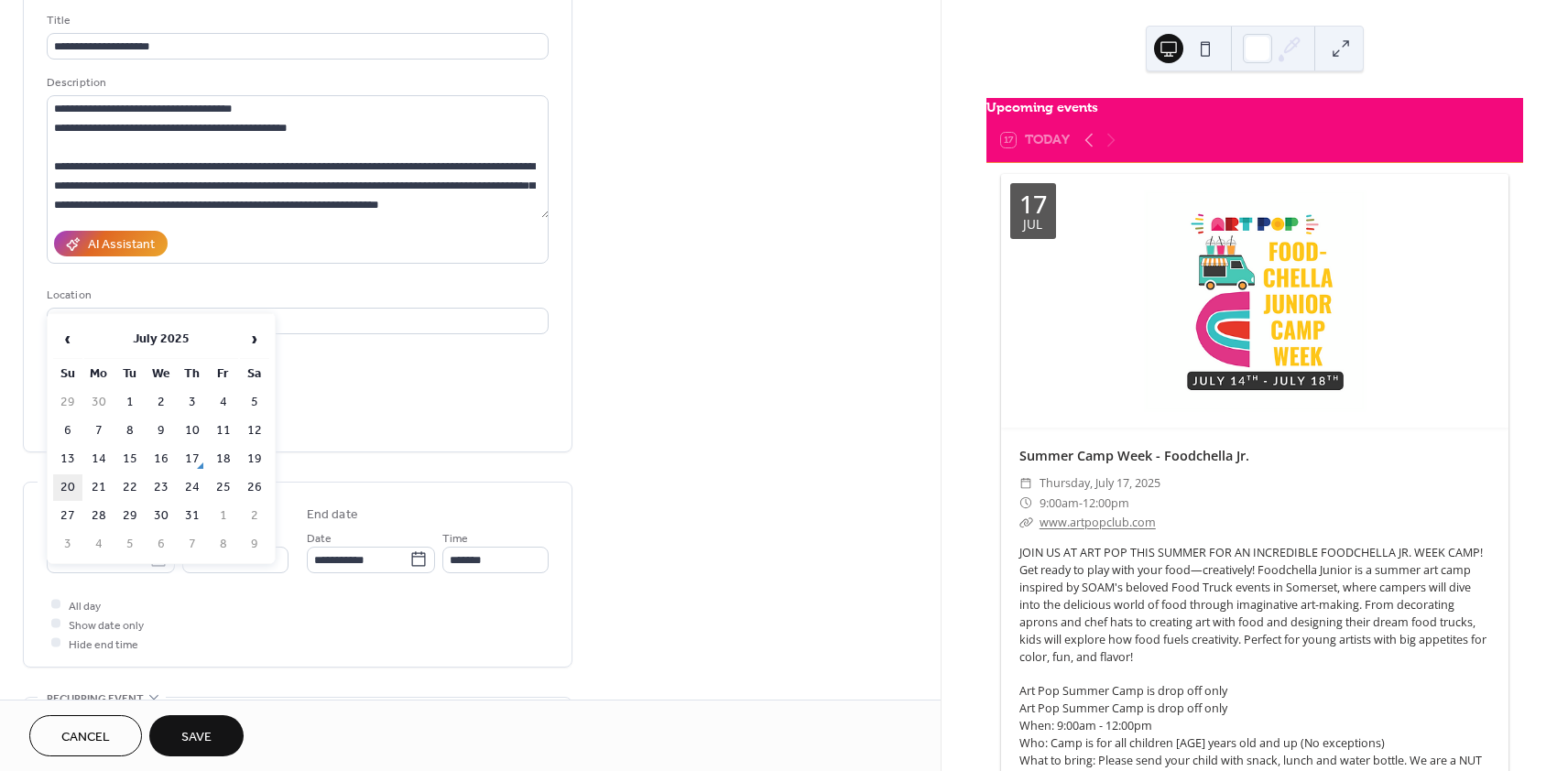 click on "20" at bounding box center (68, 487) 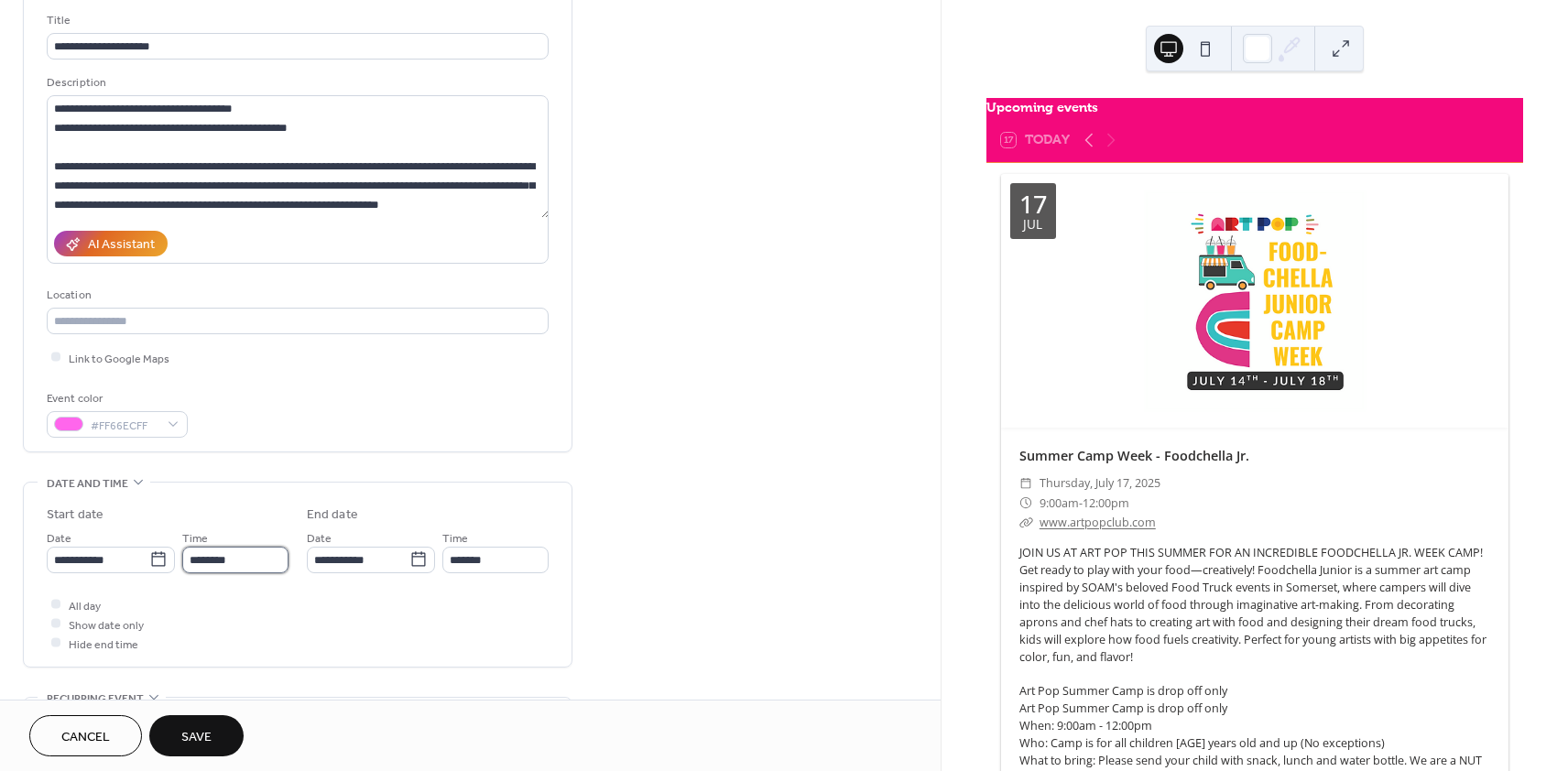 click on "********" at bounding box center (235, 559) 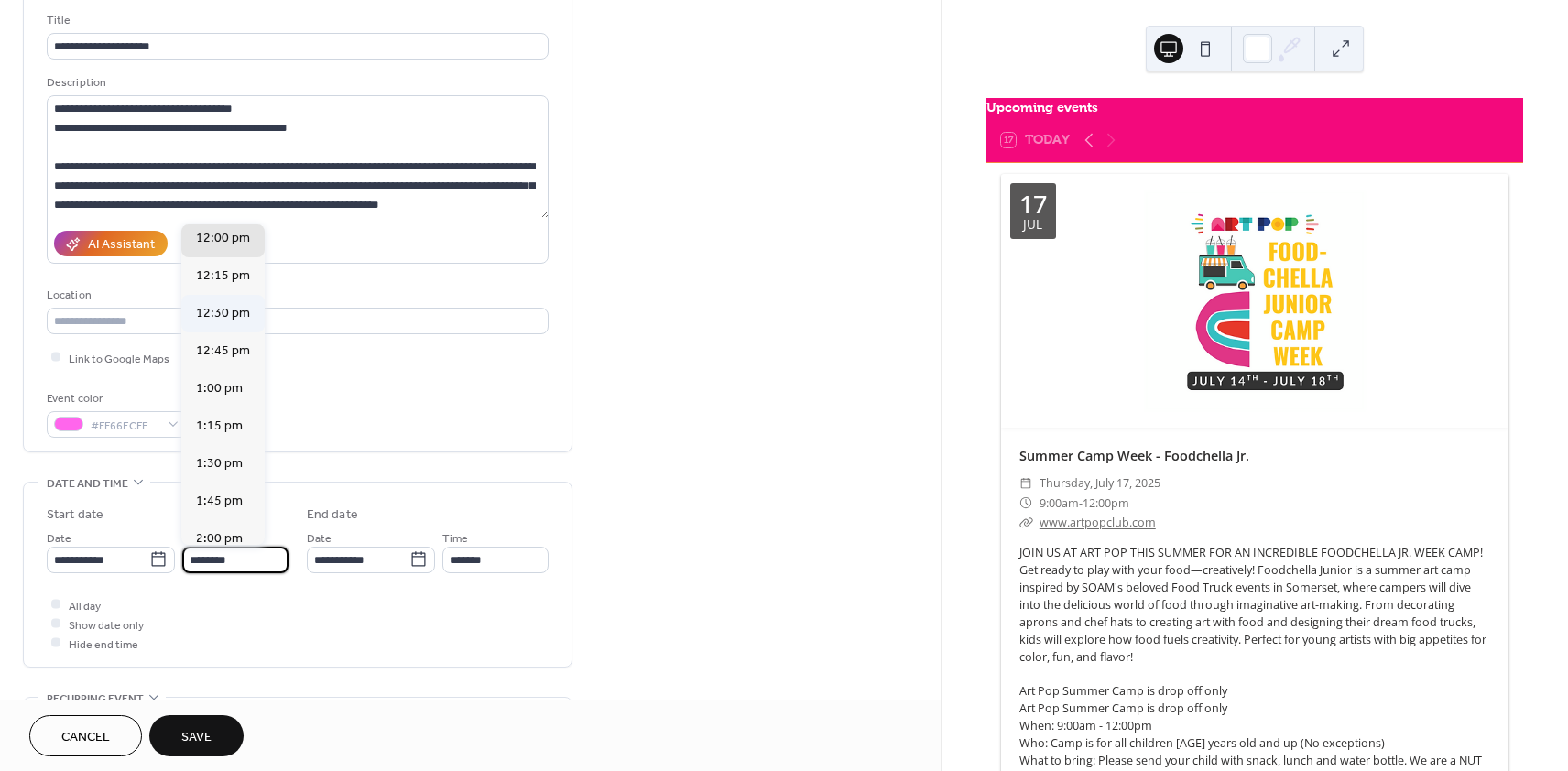 scroll, scrollTop: 1838, scrollLeft: 0, axis: vertical 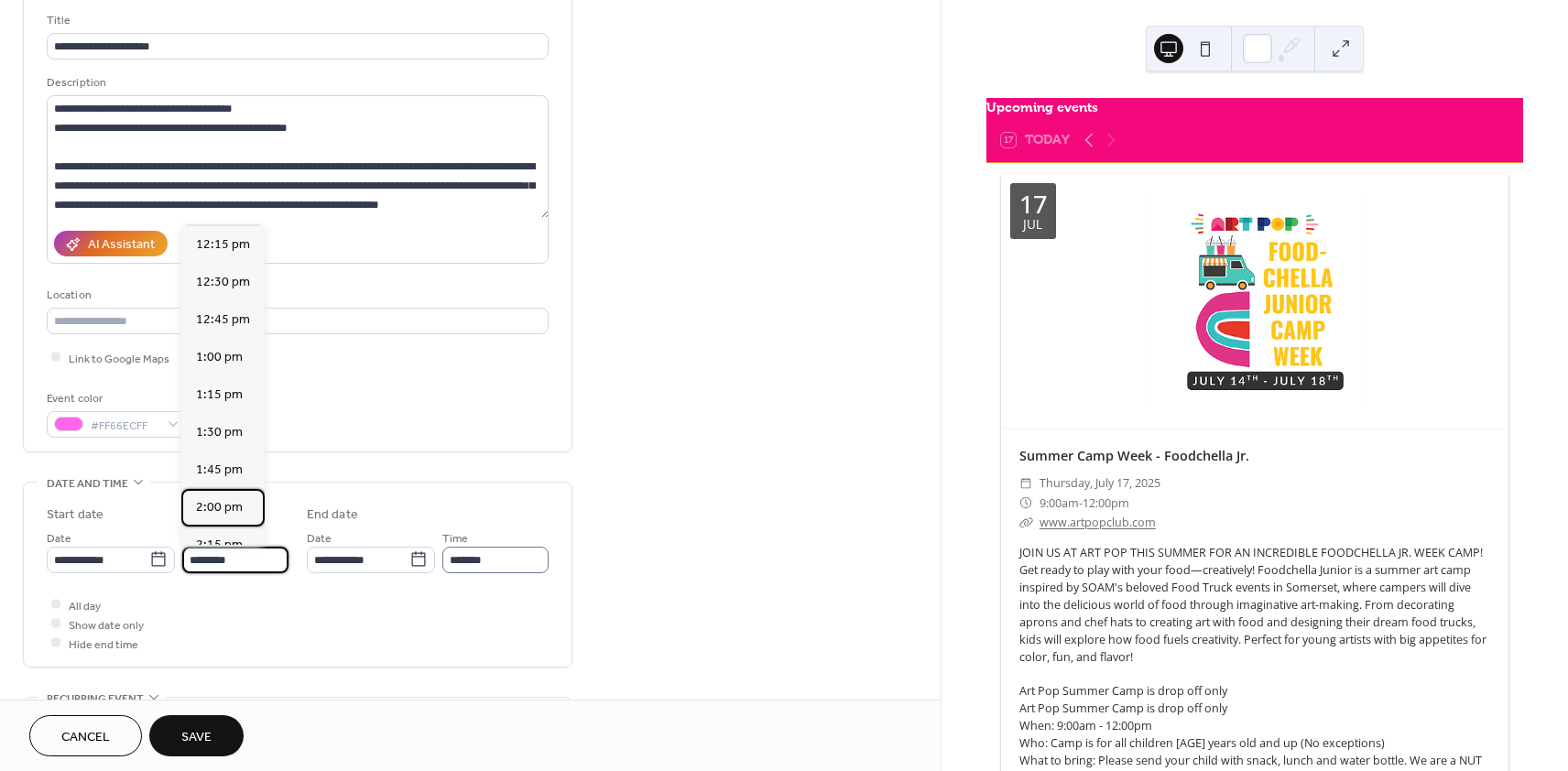 drag, startPoint x: 213, startPoint y: 471, endPoint x: 441, endPoint y: 560, distance: 244.755 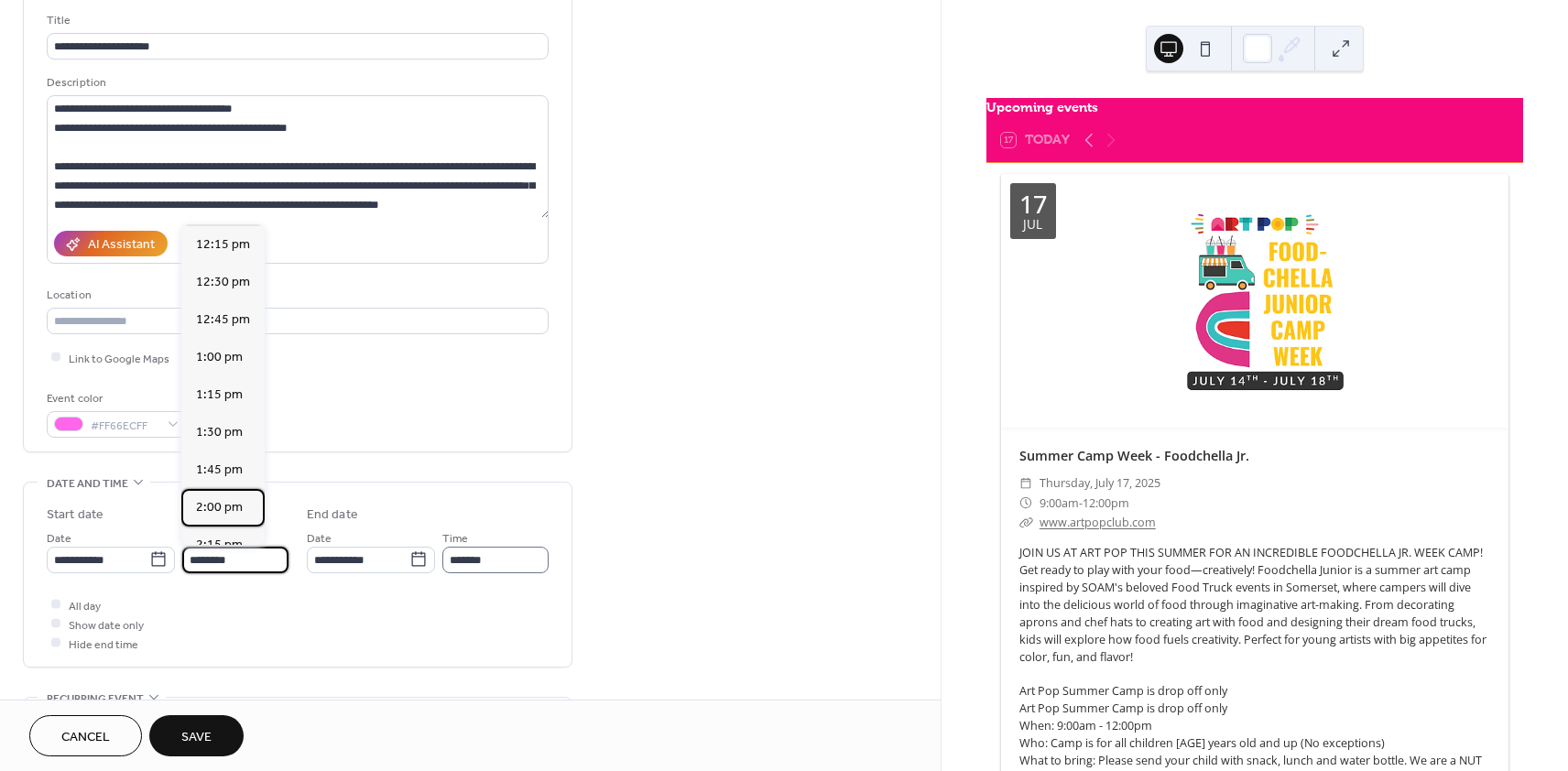 click on "2:00 pm" at bounding box center [219, 506] 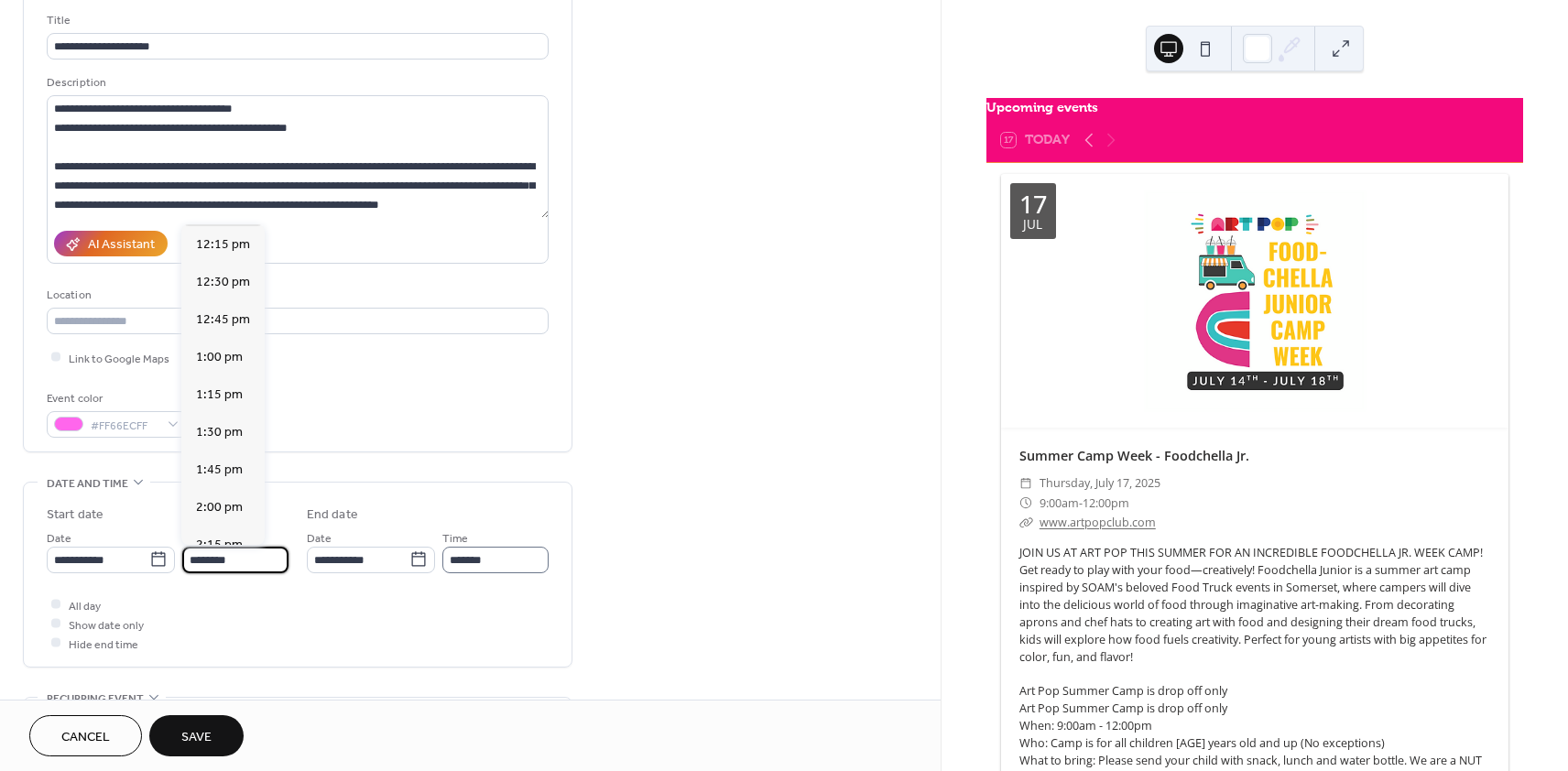 type on "*******" 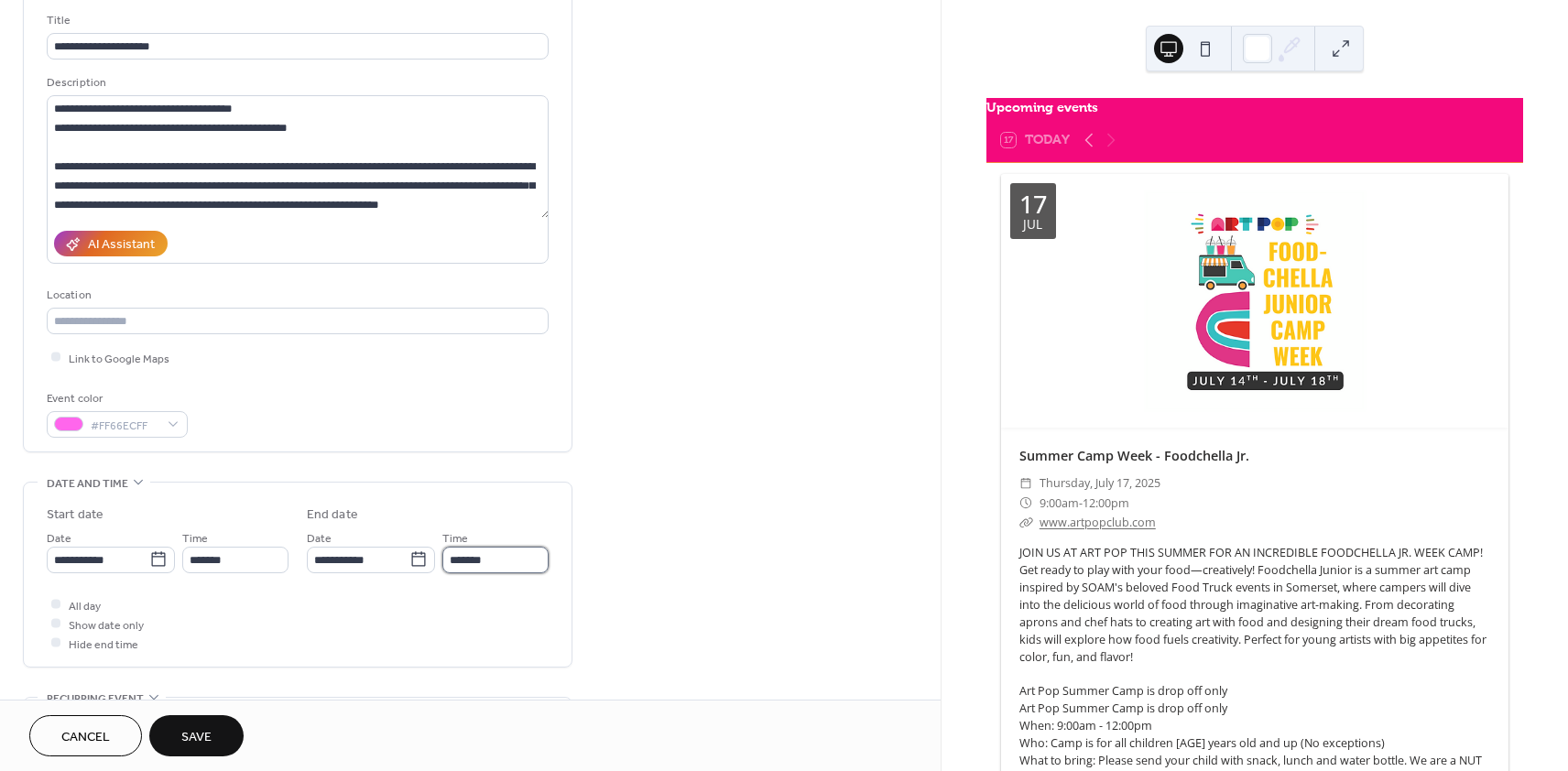 click on "*******" at bounding box center (495, 559) 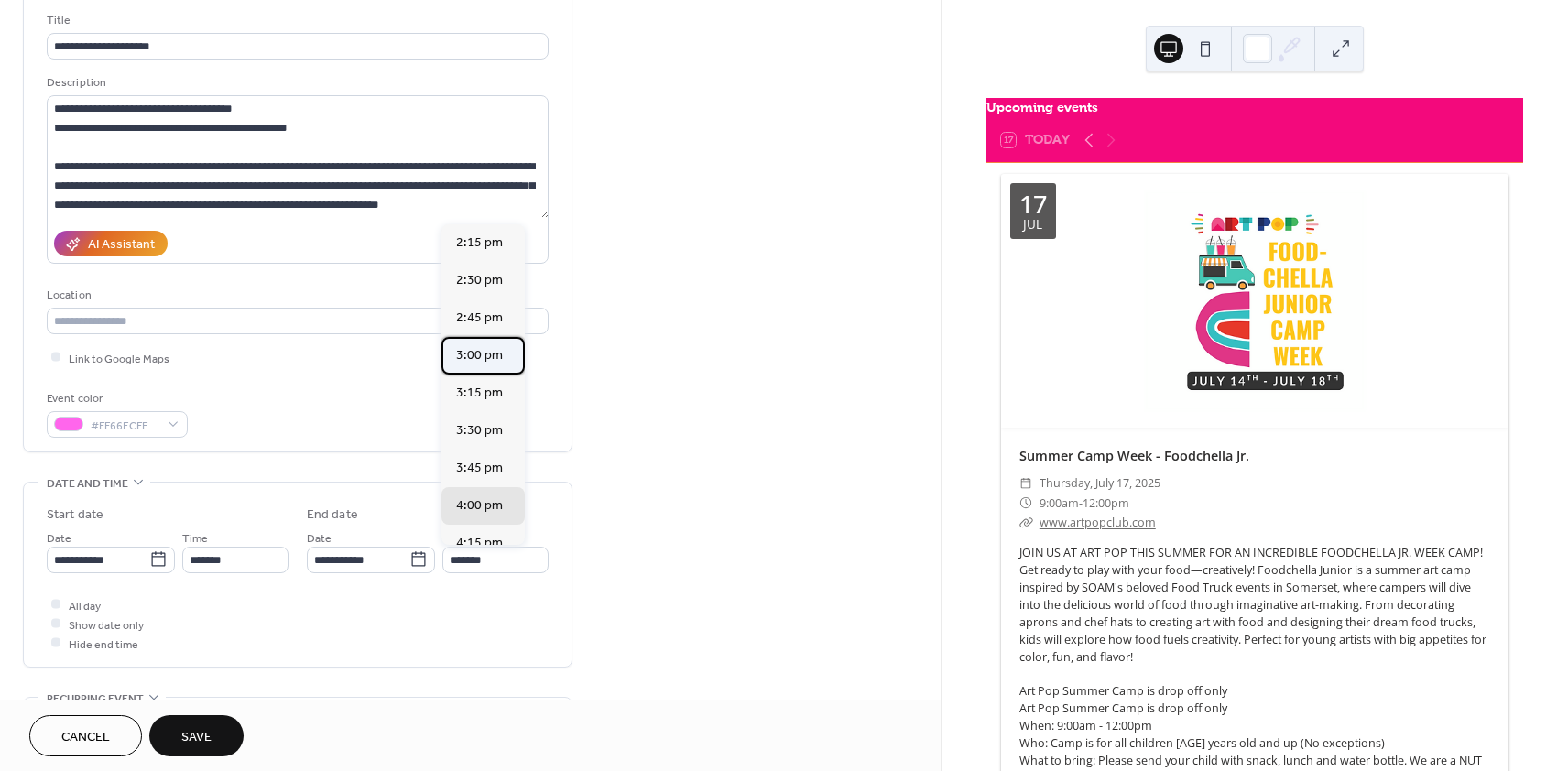 click on "3:00 pm" at bounding box center (479, 354) 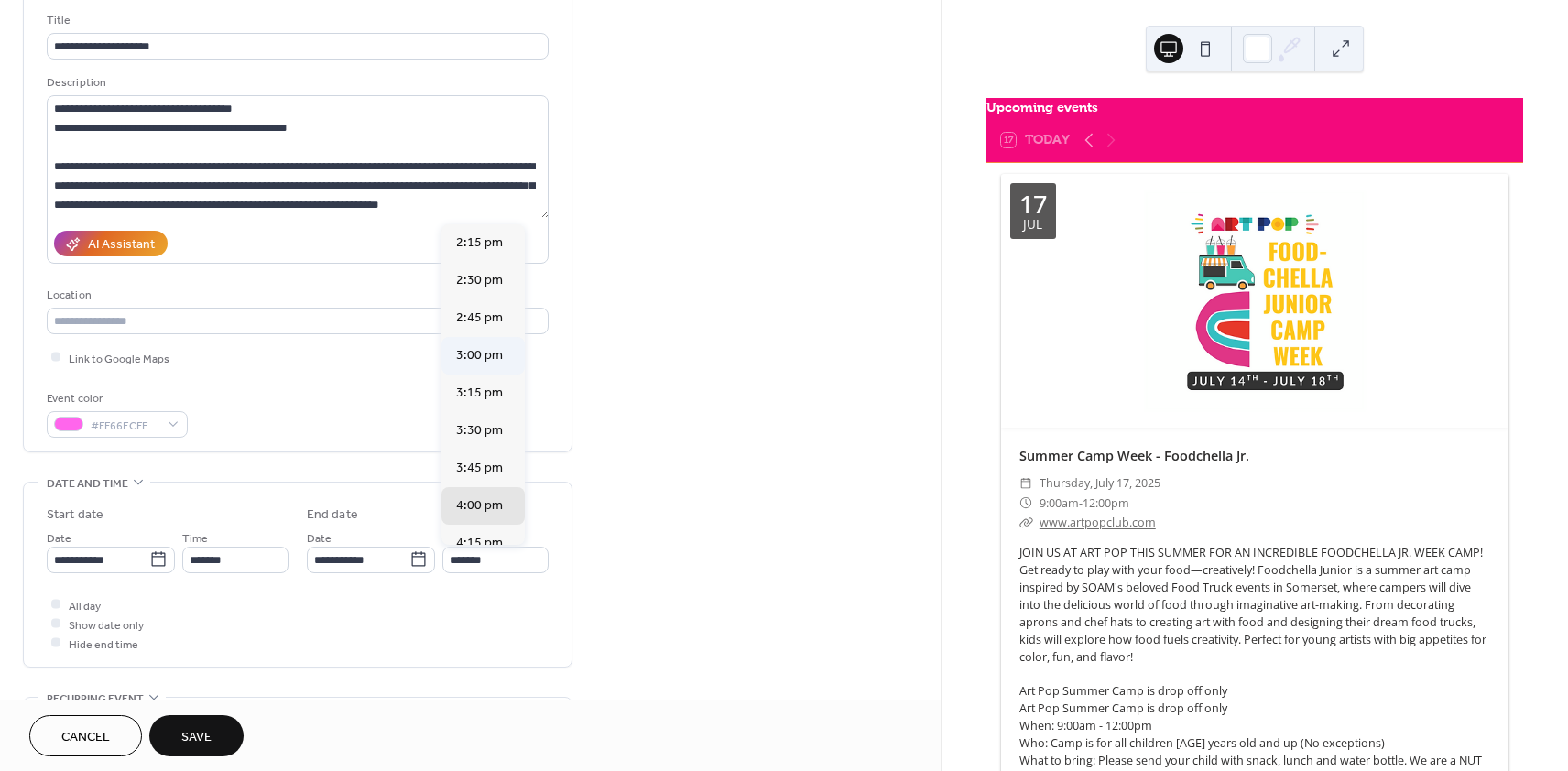 type on "*******" 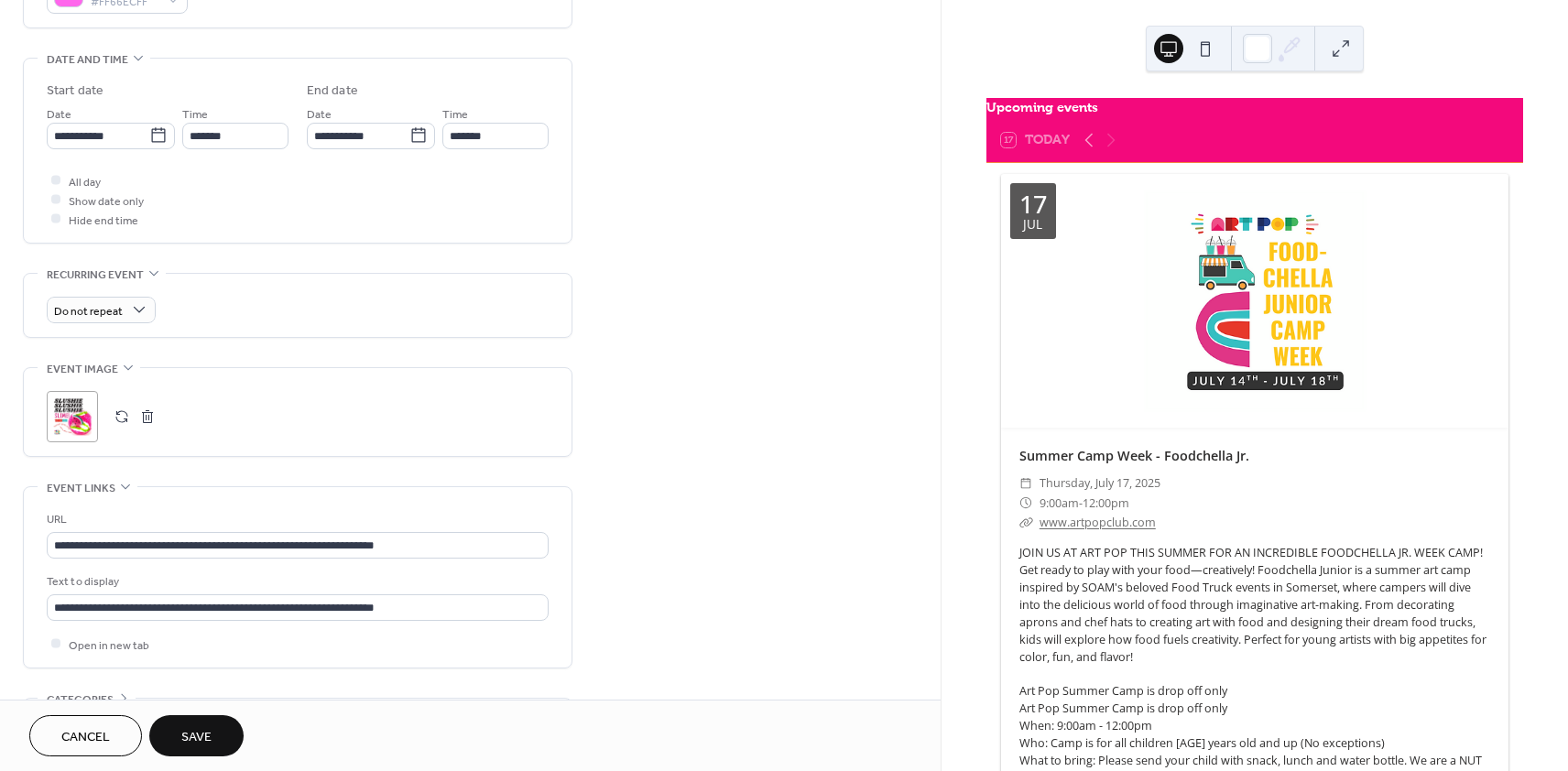 scroll, scrollTop: 589, scrollLeft: 0, axis: vertical 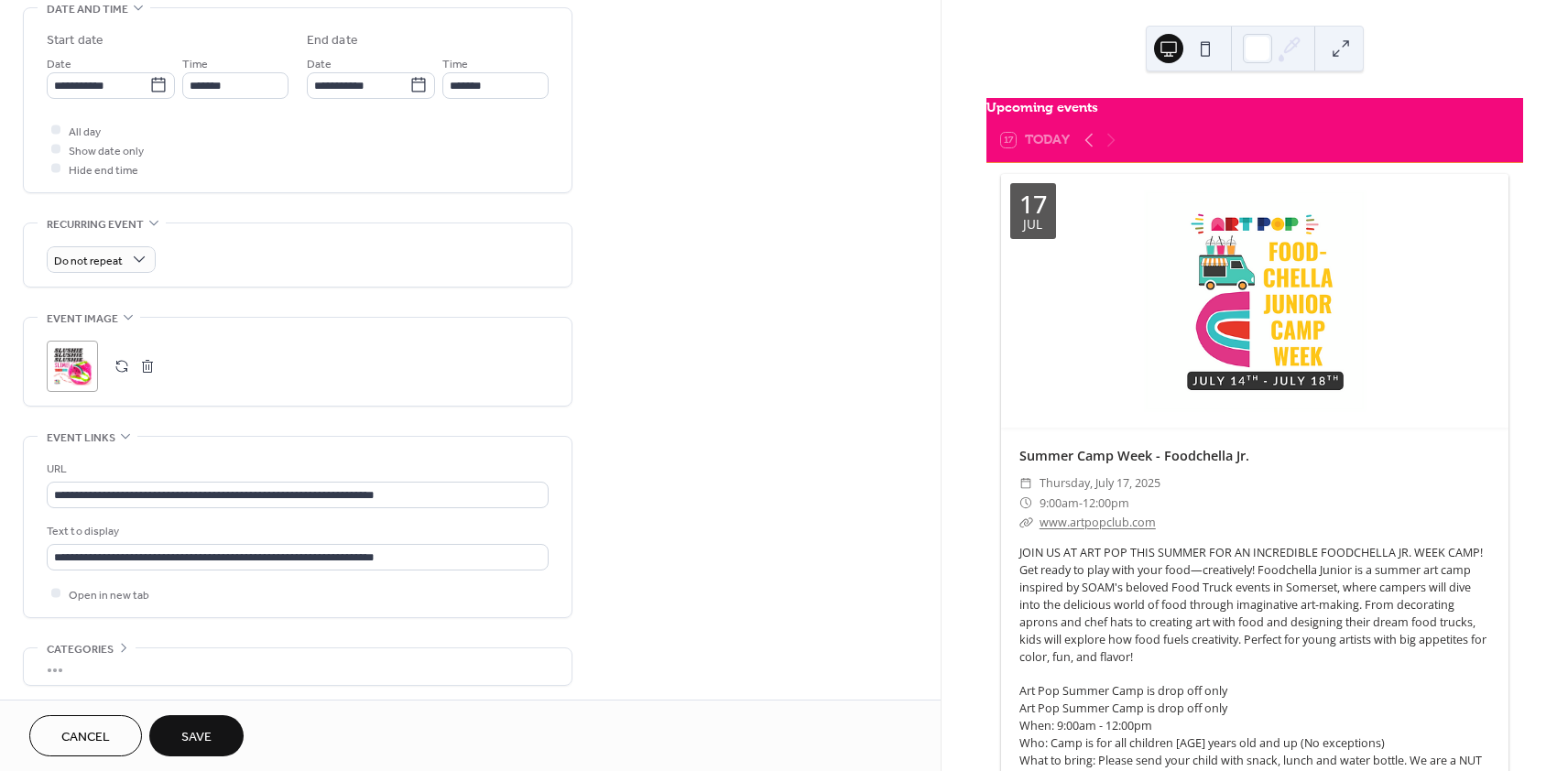 click at bounding box center [147, 366] 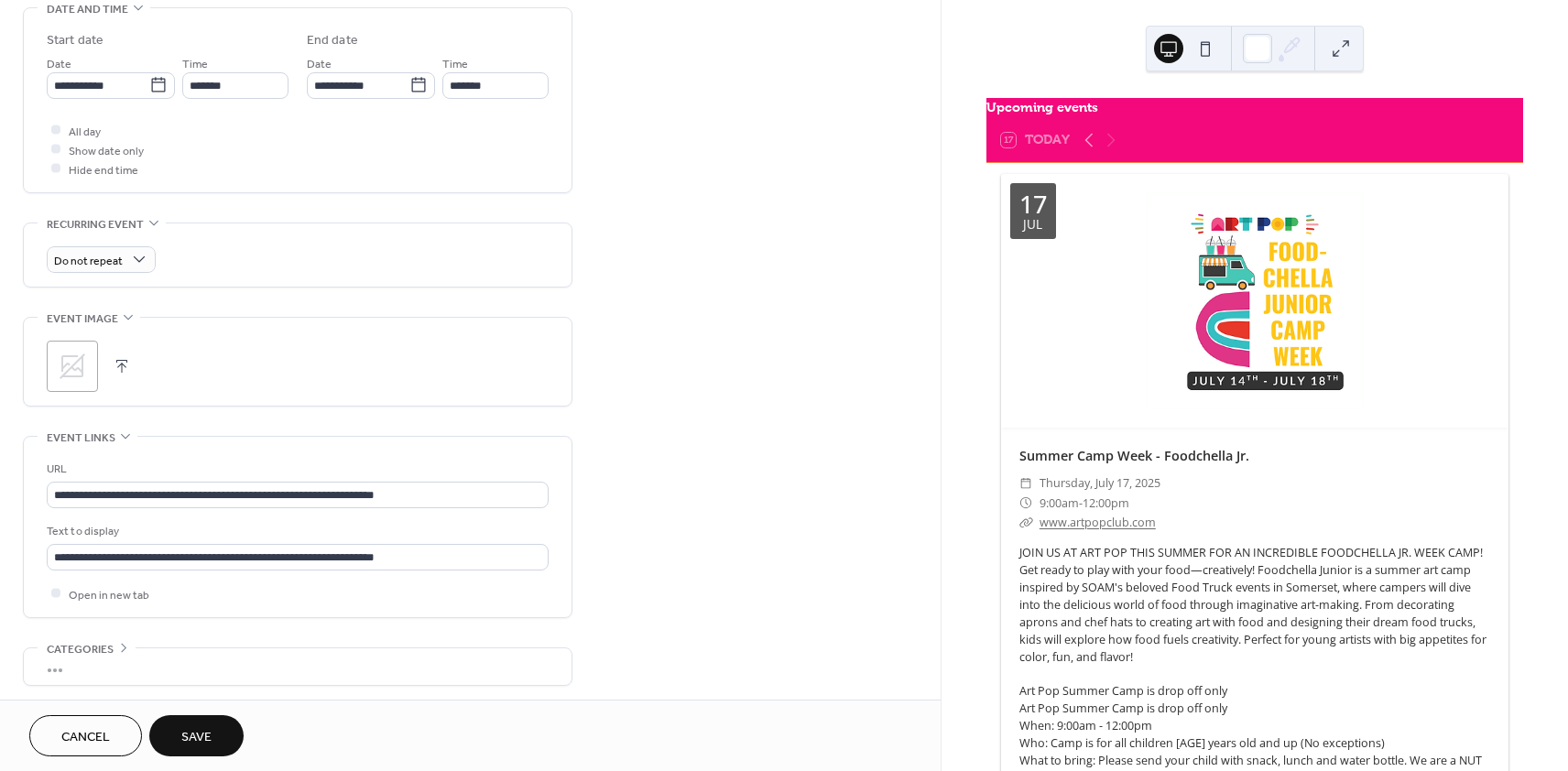 click on ";" at bounding box center (72, 366) 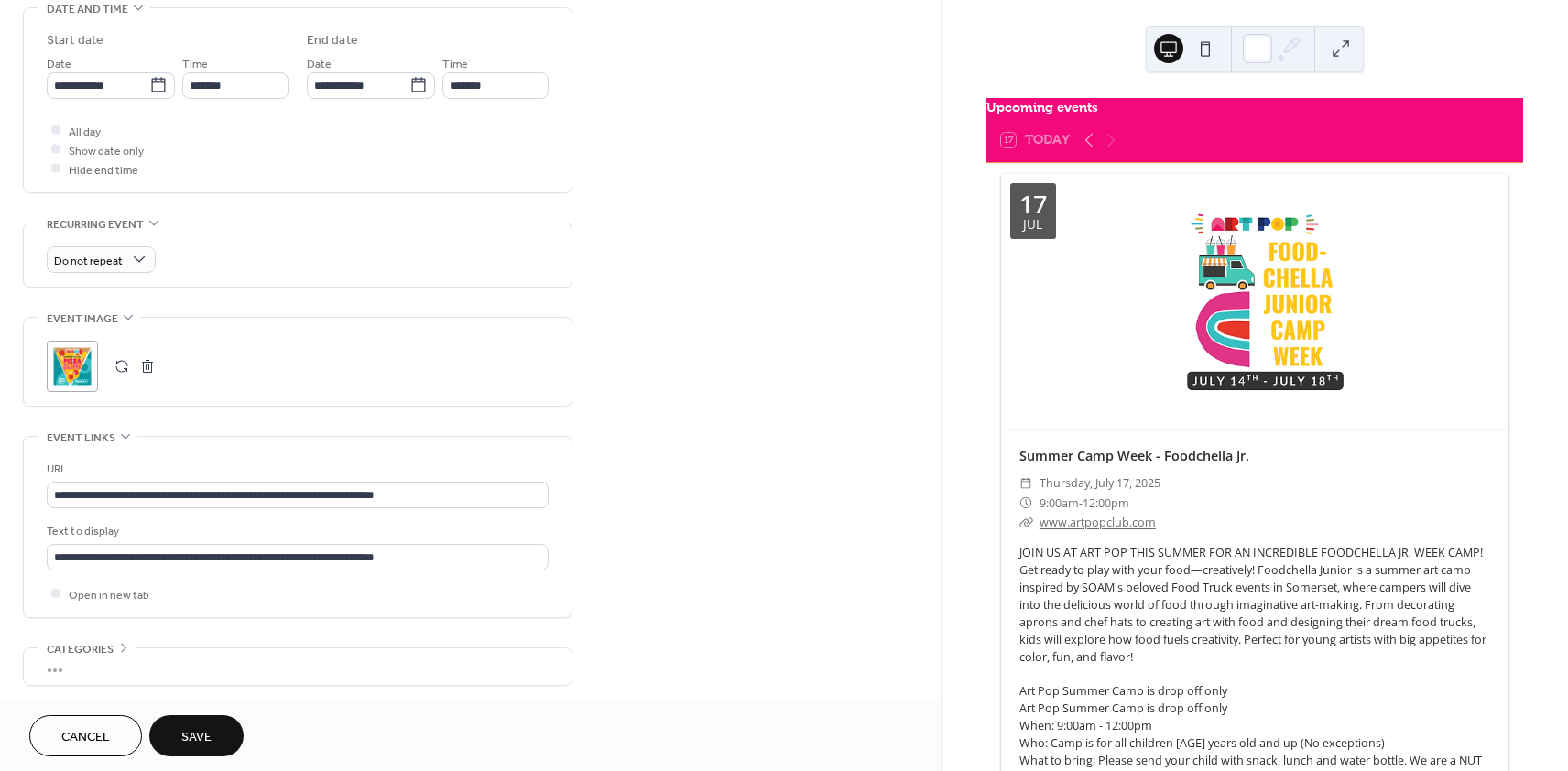 click on "**********" at bounding box center [298, 483] 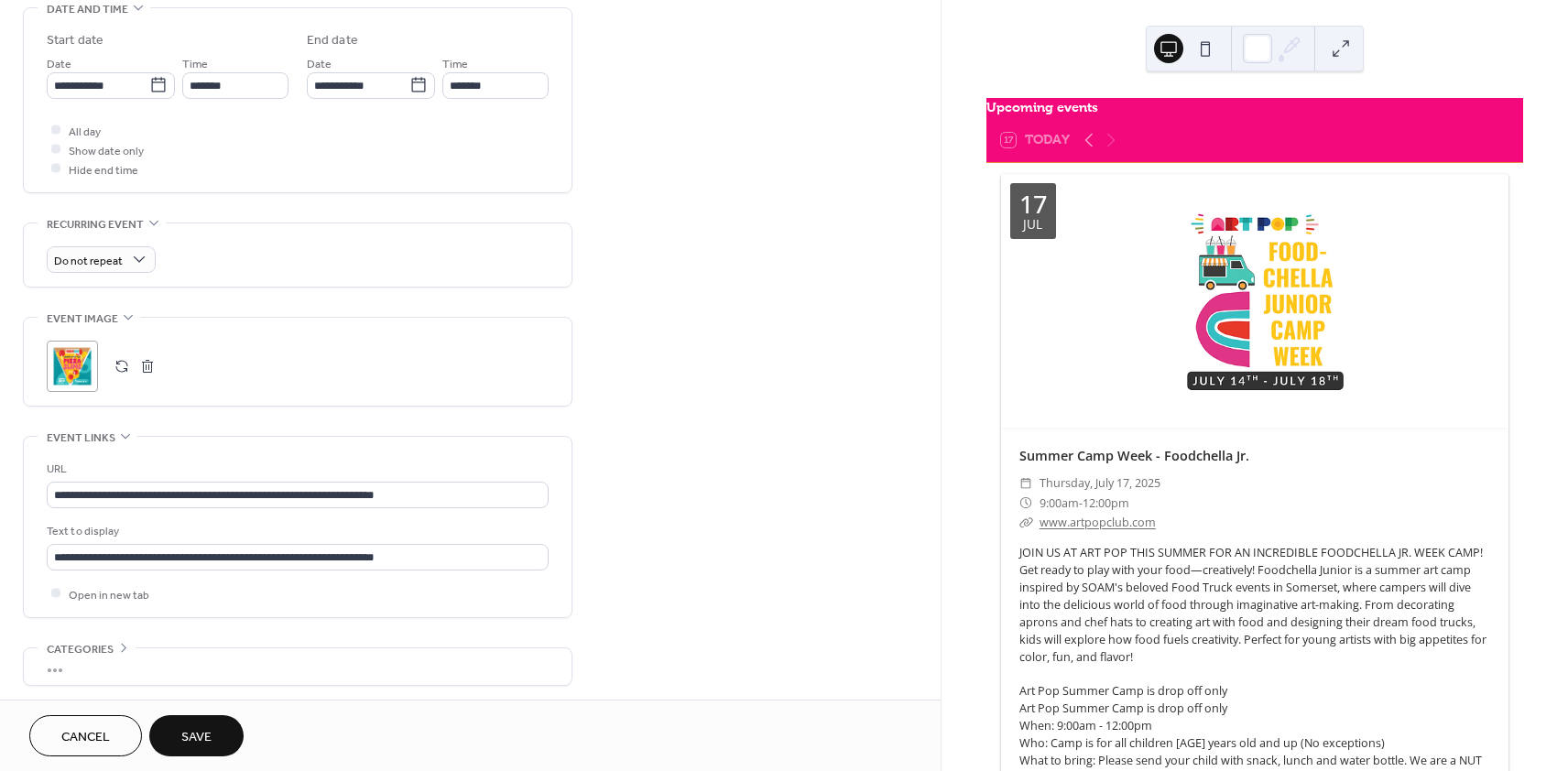 click on "**********" at bounding box center (298, 483) 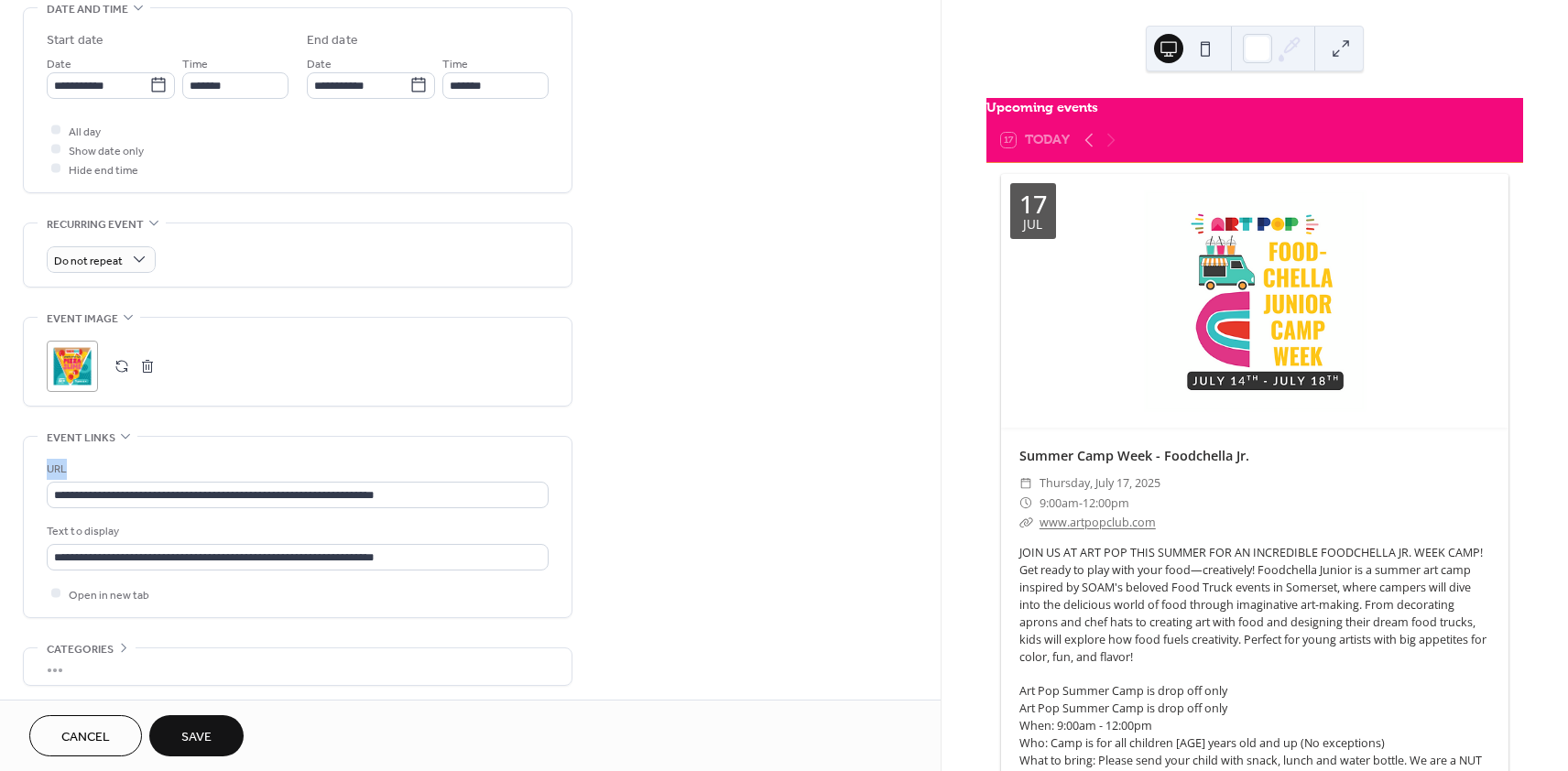 click on "**********" at bounding box center [298, 483] 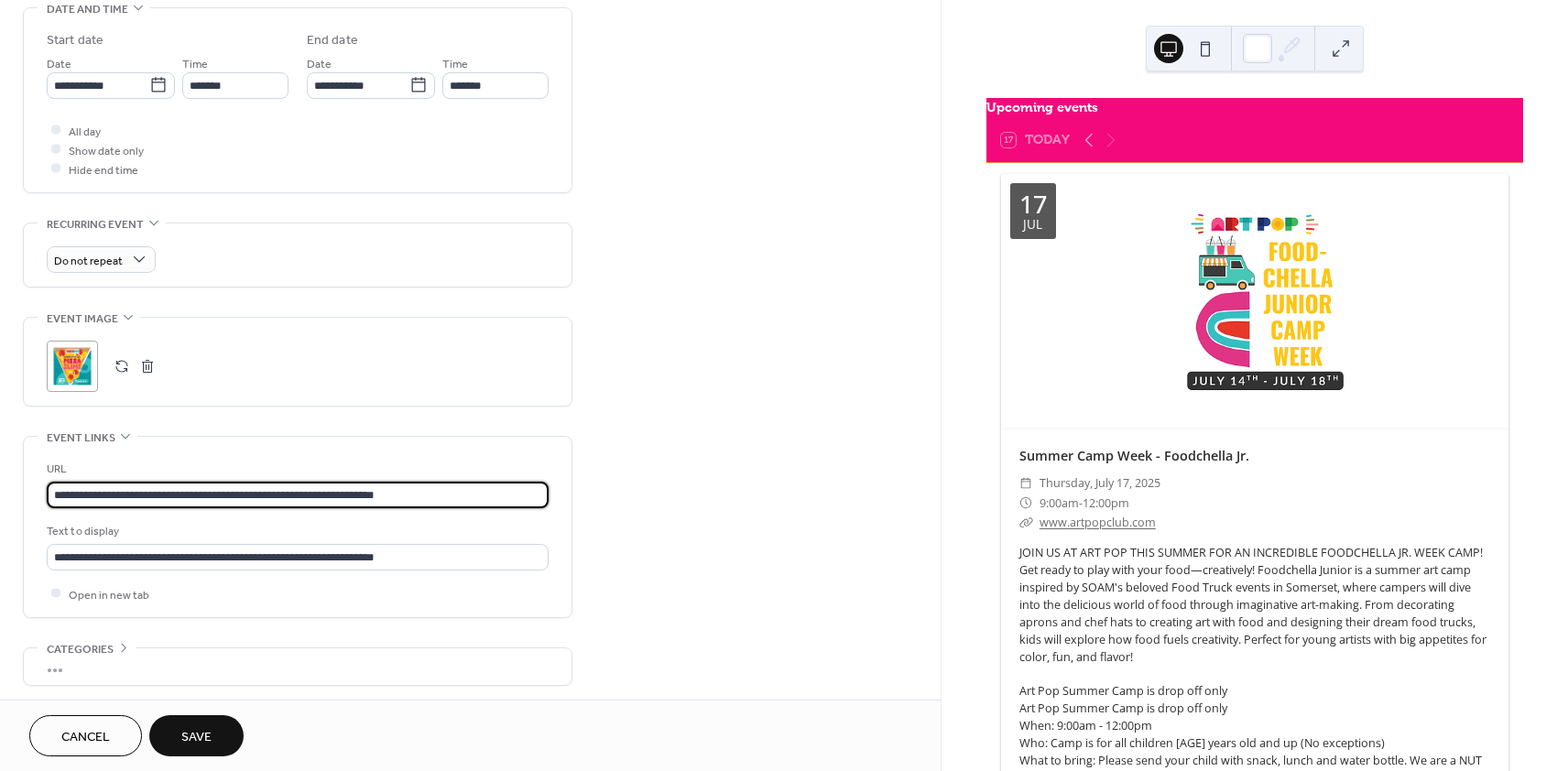 click on "**********" at bounding box center (298, 494) 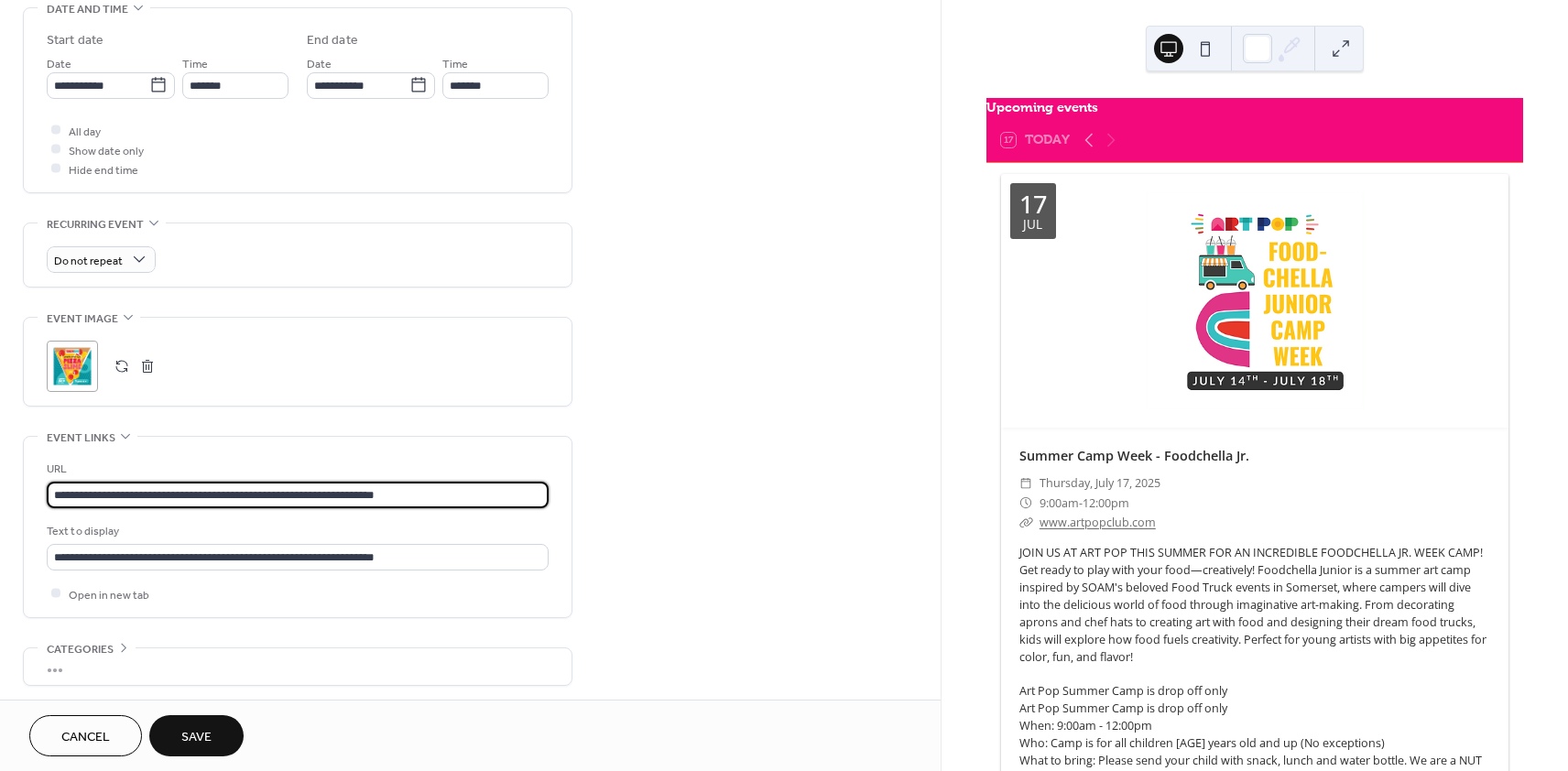 click on "**********" at bounding box center (298, 494) 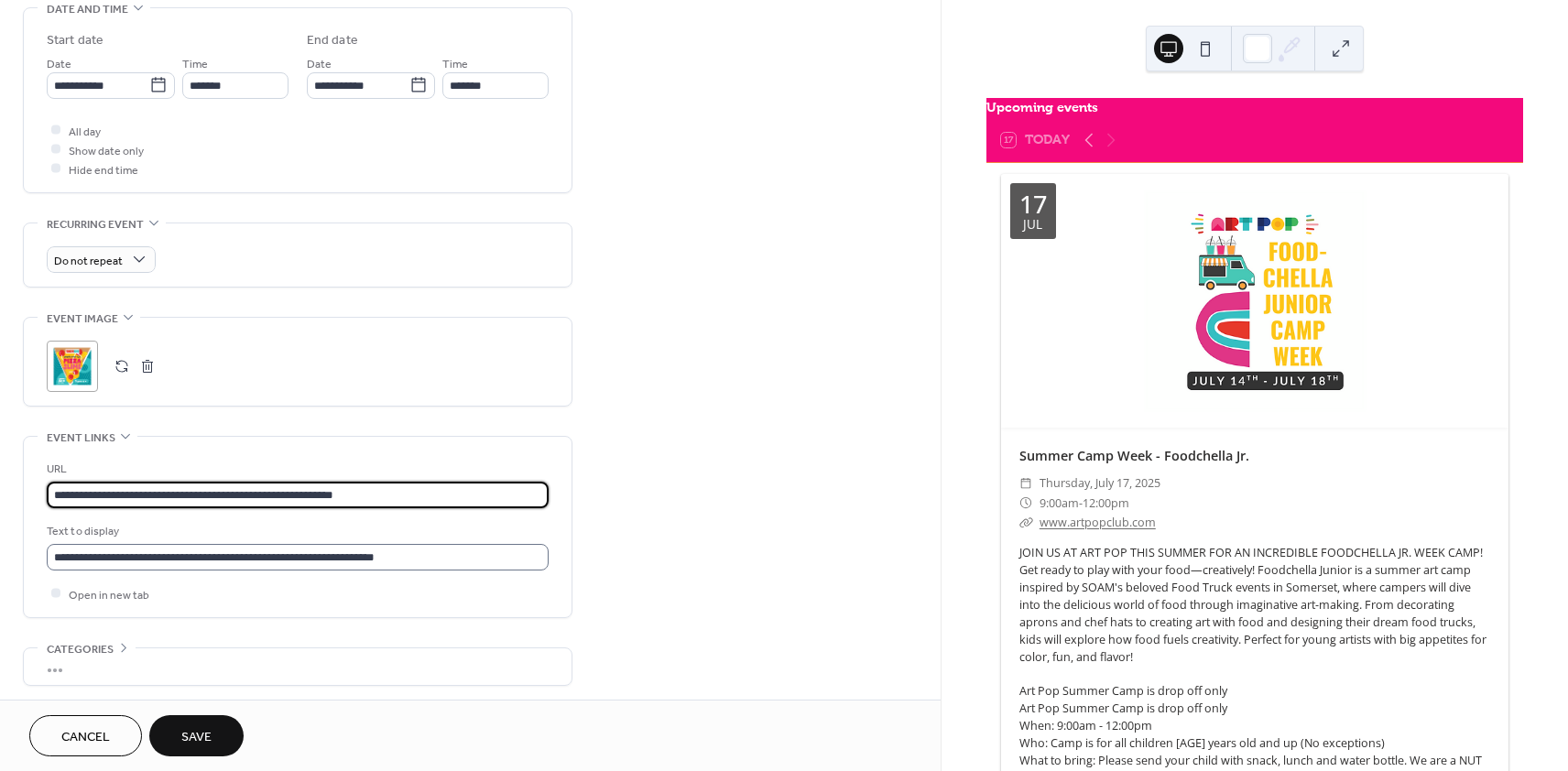 type on "**********" 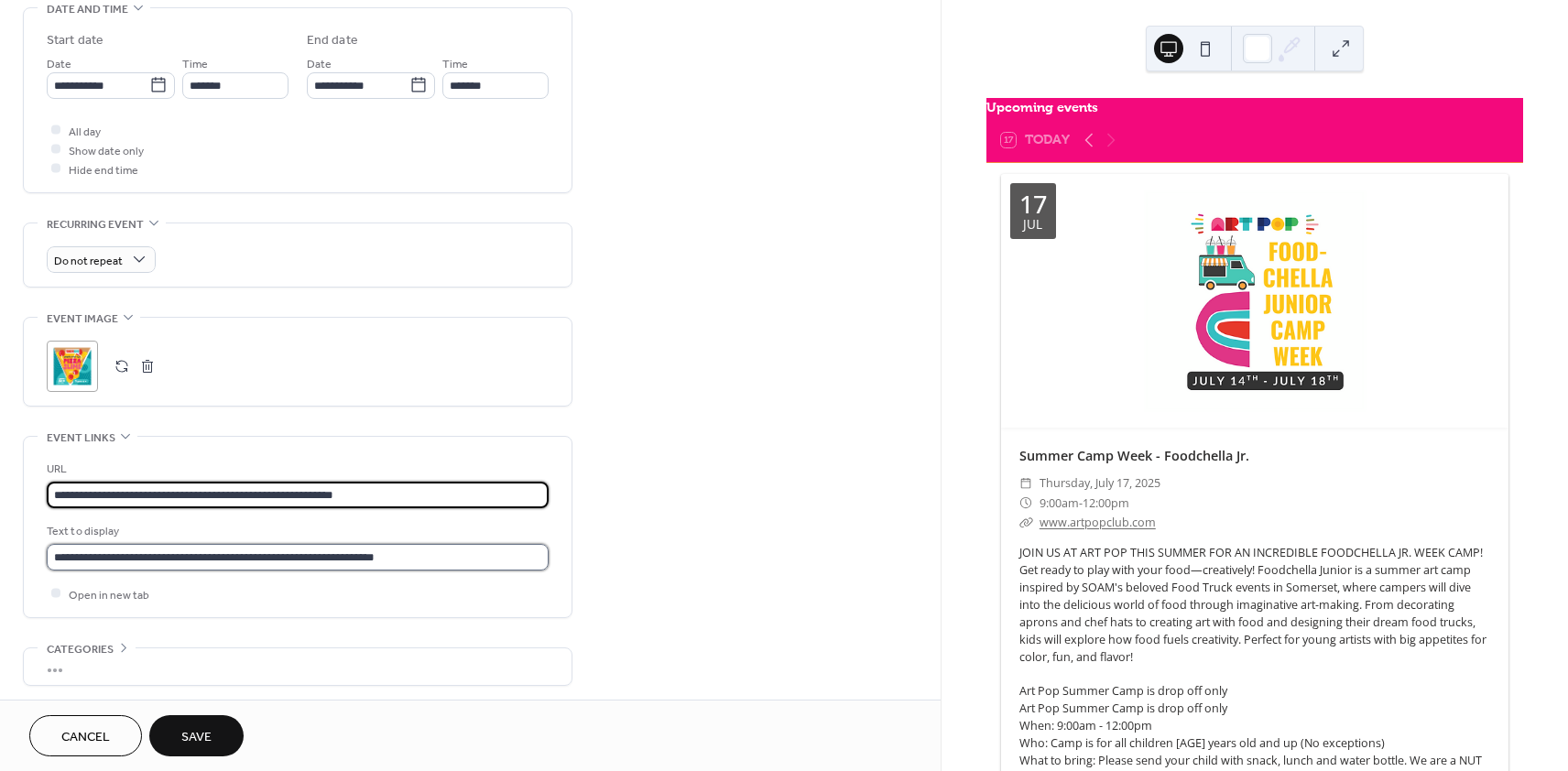 click on "**********" at bounding box center (298, 557) 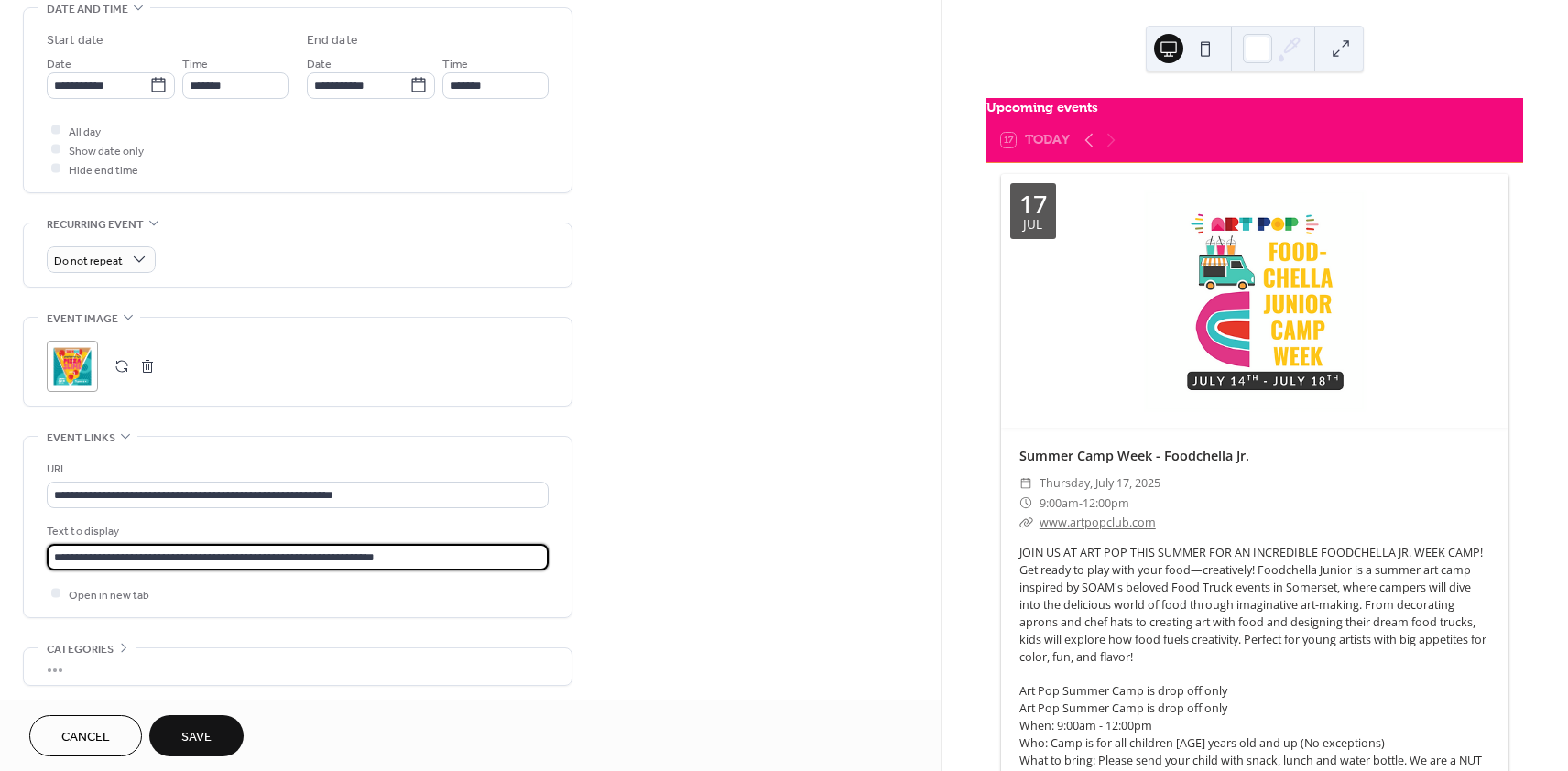 click on "**********" at bounding box center (298, 557) 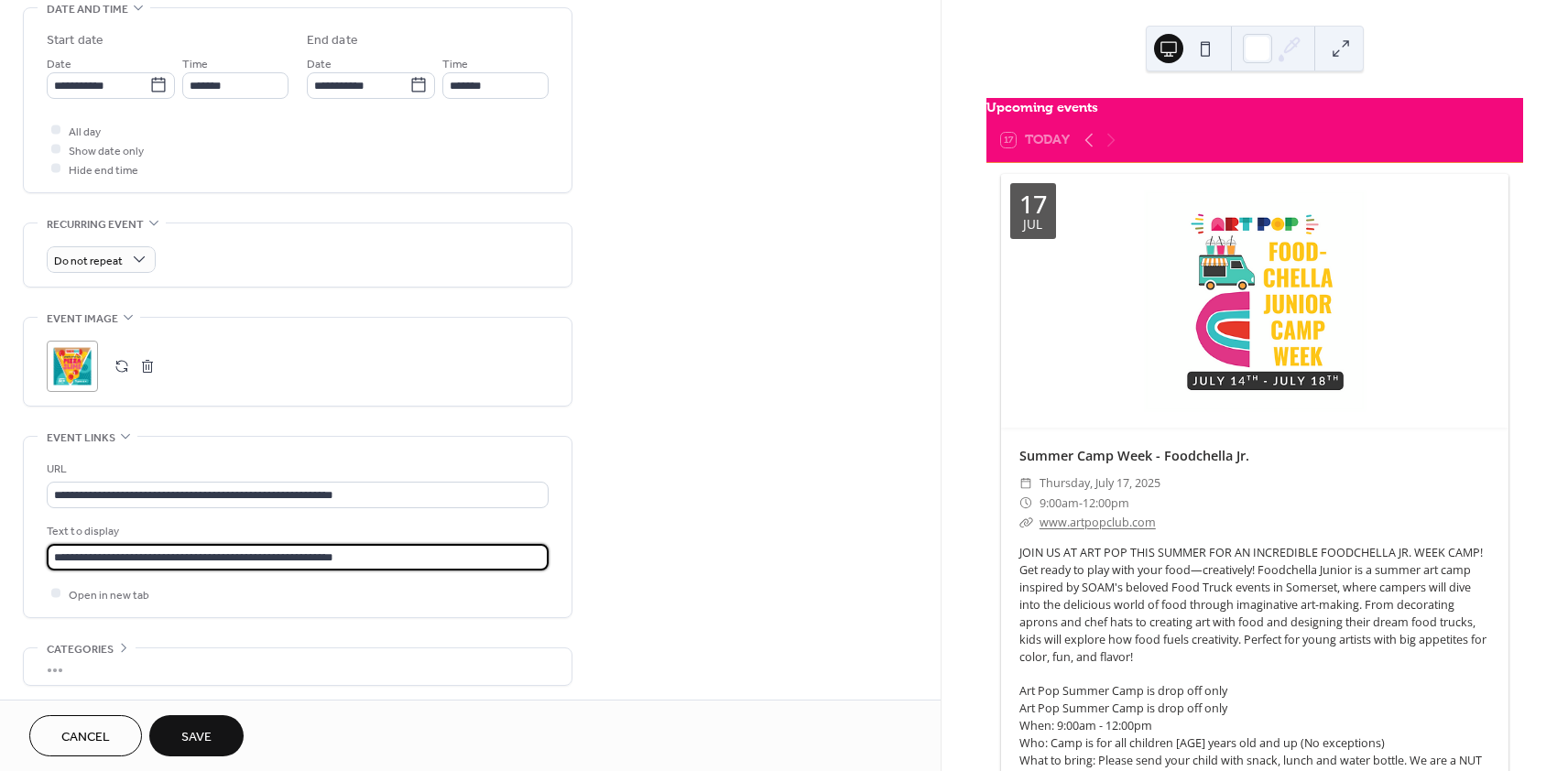 type on "**********" 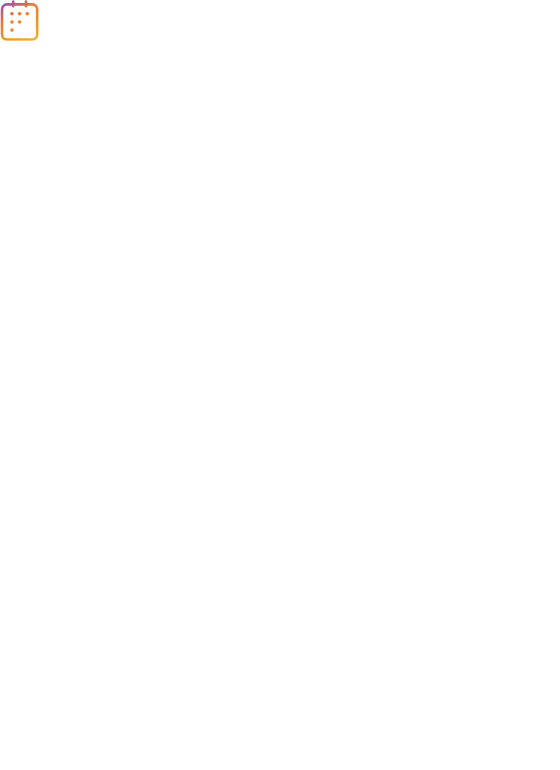scroll, scrollTop: 0, scrollLeft: 0, axis: both 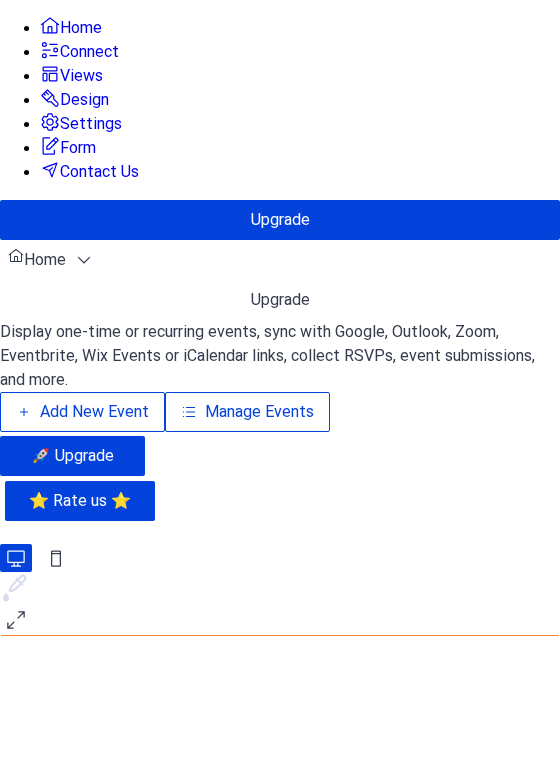 click on "Manage Events" at bounding box center (247, 412) 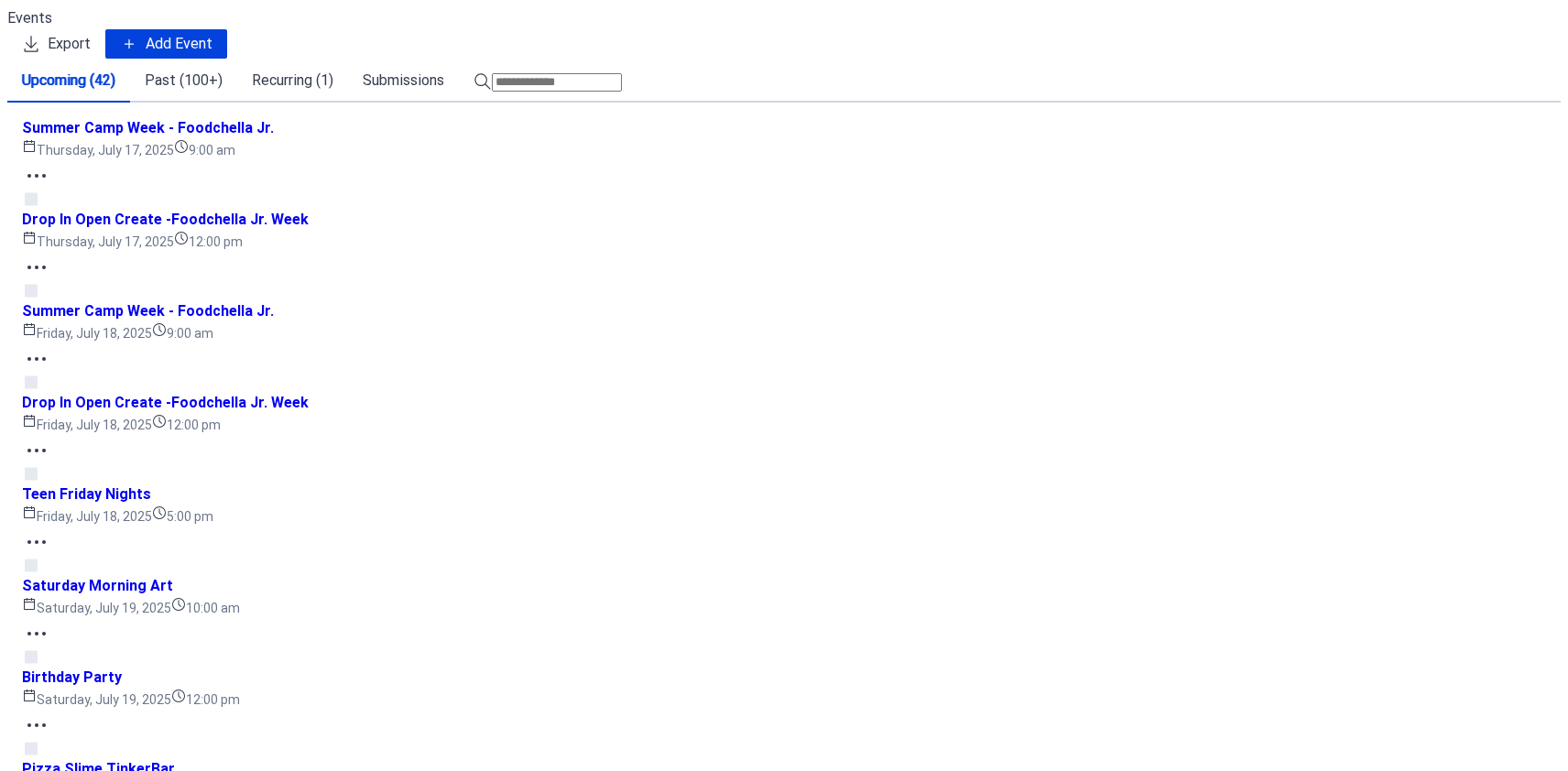 scroll, scrollTop: 0, scrollLeft: 0, axis: both 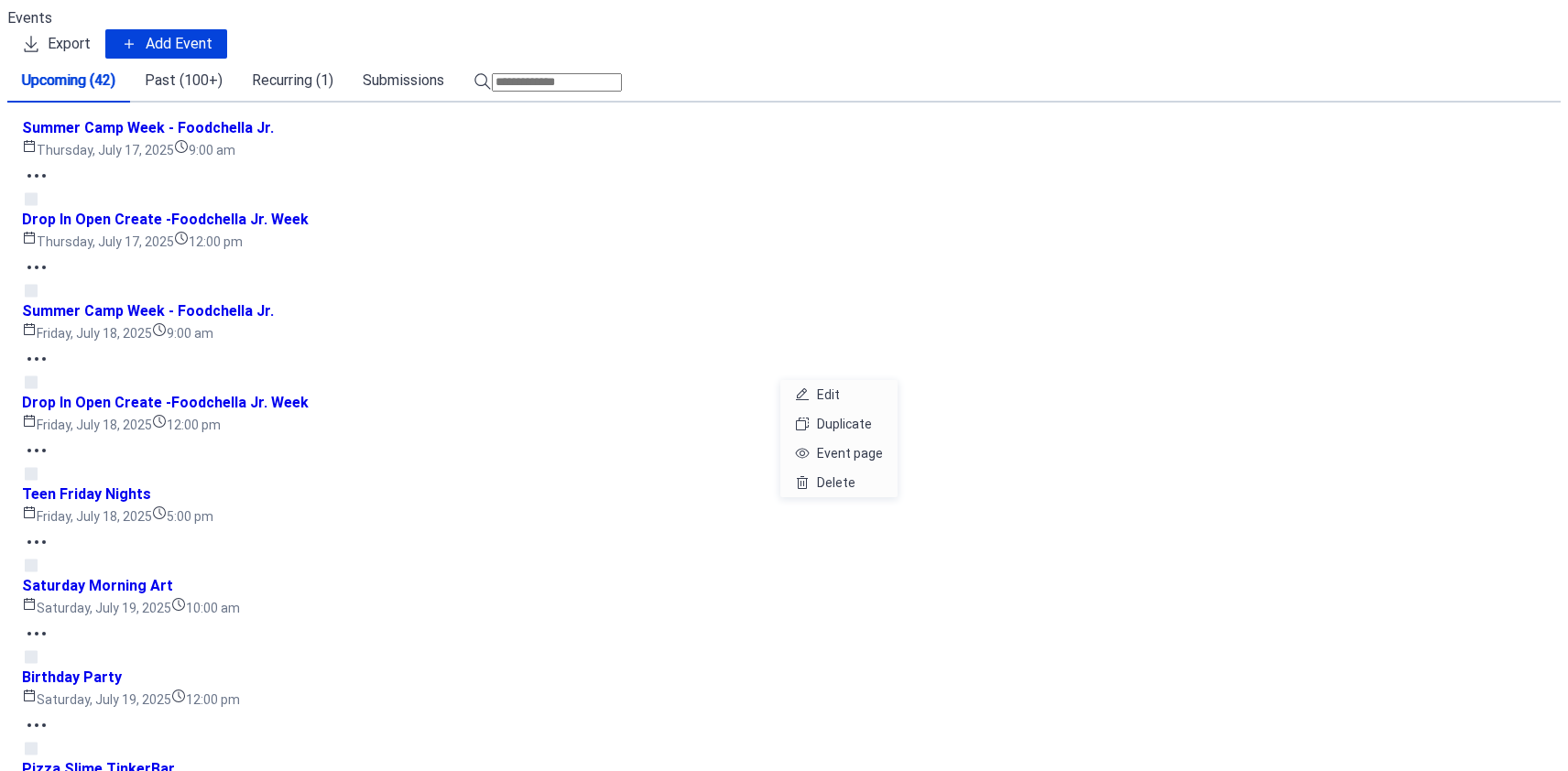 click 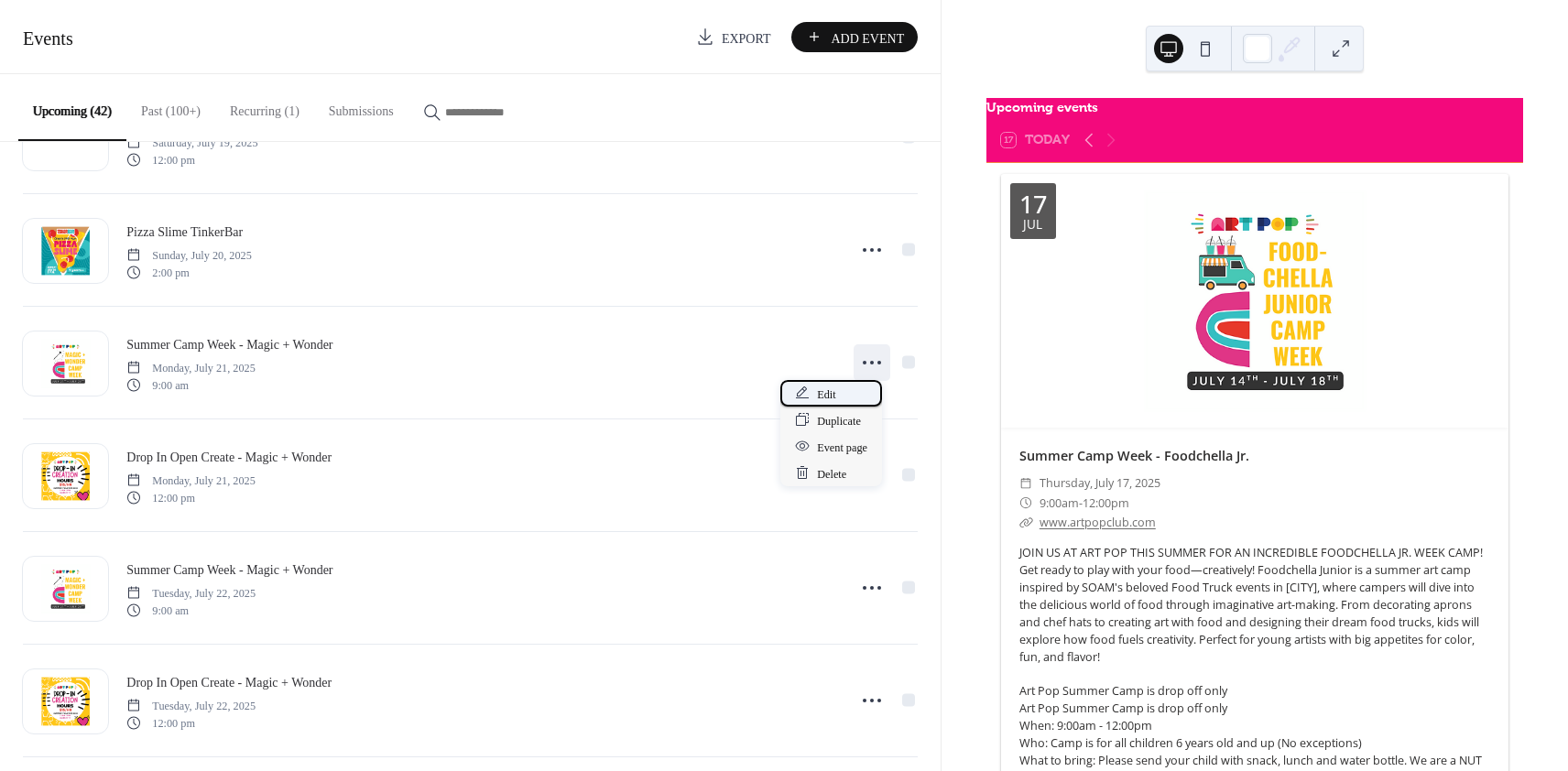 click on "Edit" at bounding box center (831, 393) 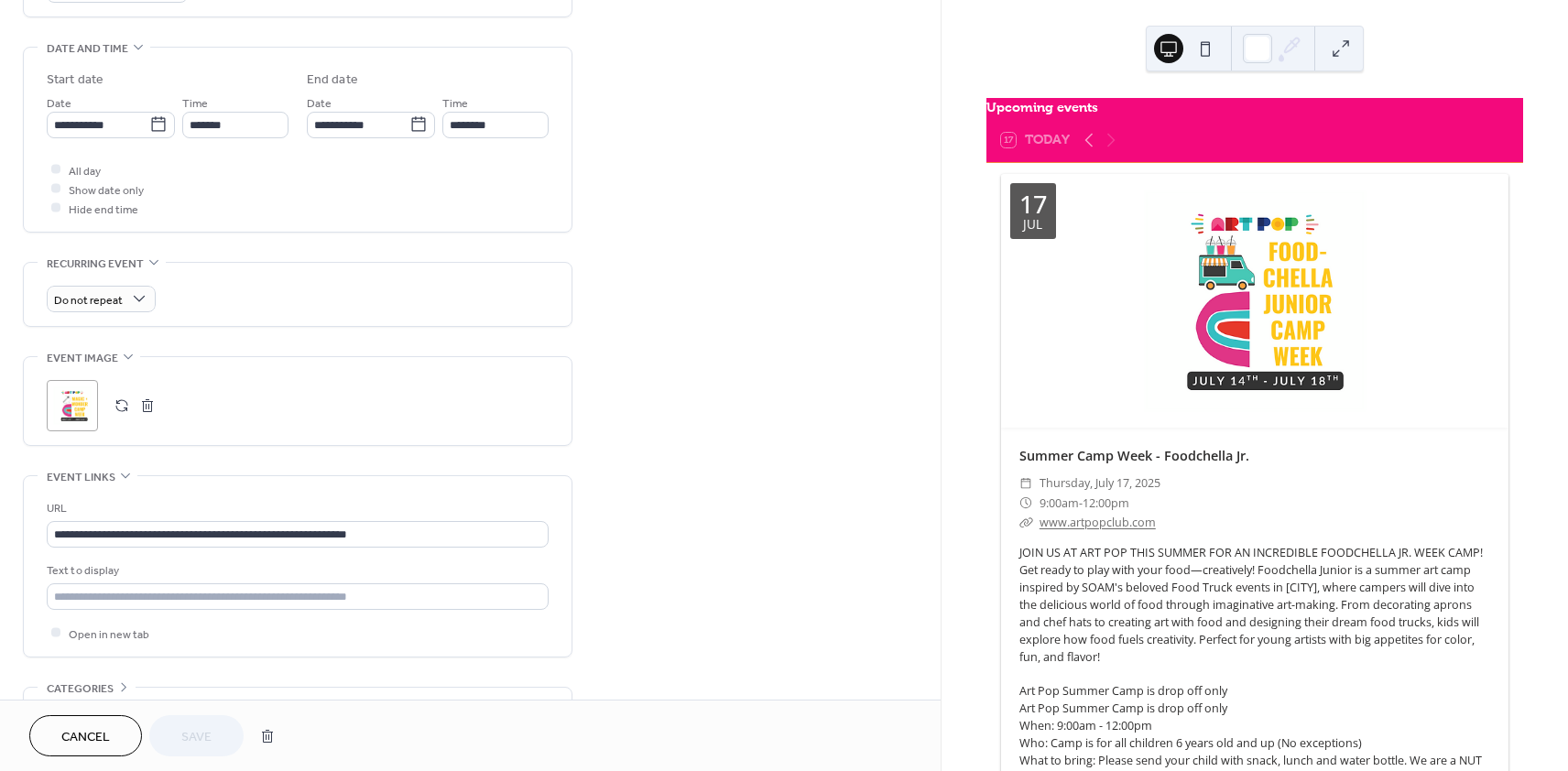 scroll, scrollTop: 614, scrollLeft: 0, axis: vertical 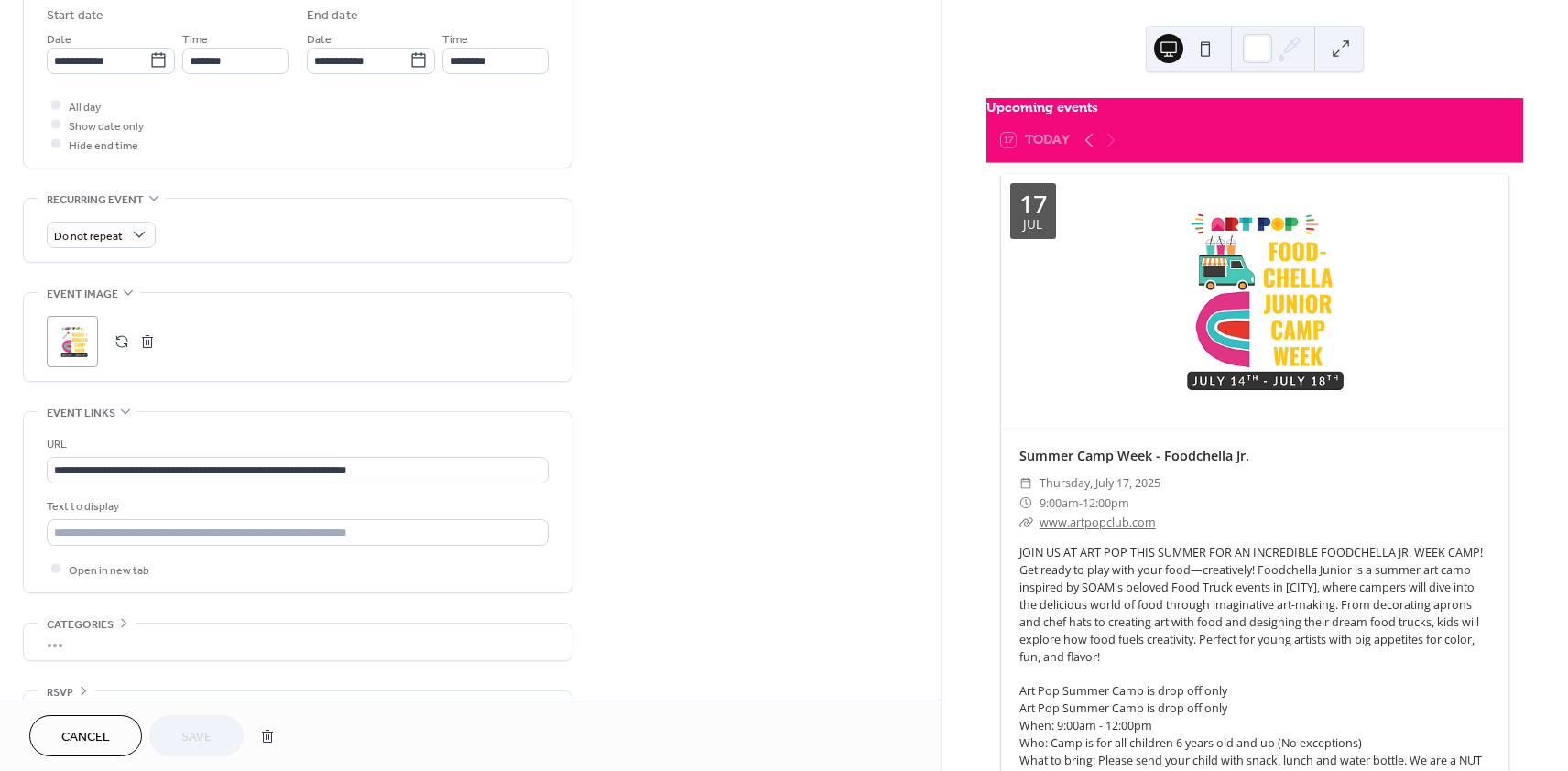 click at bounding box center [147, 342] 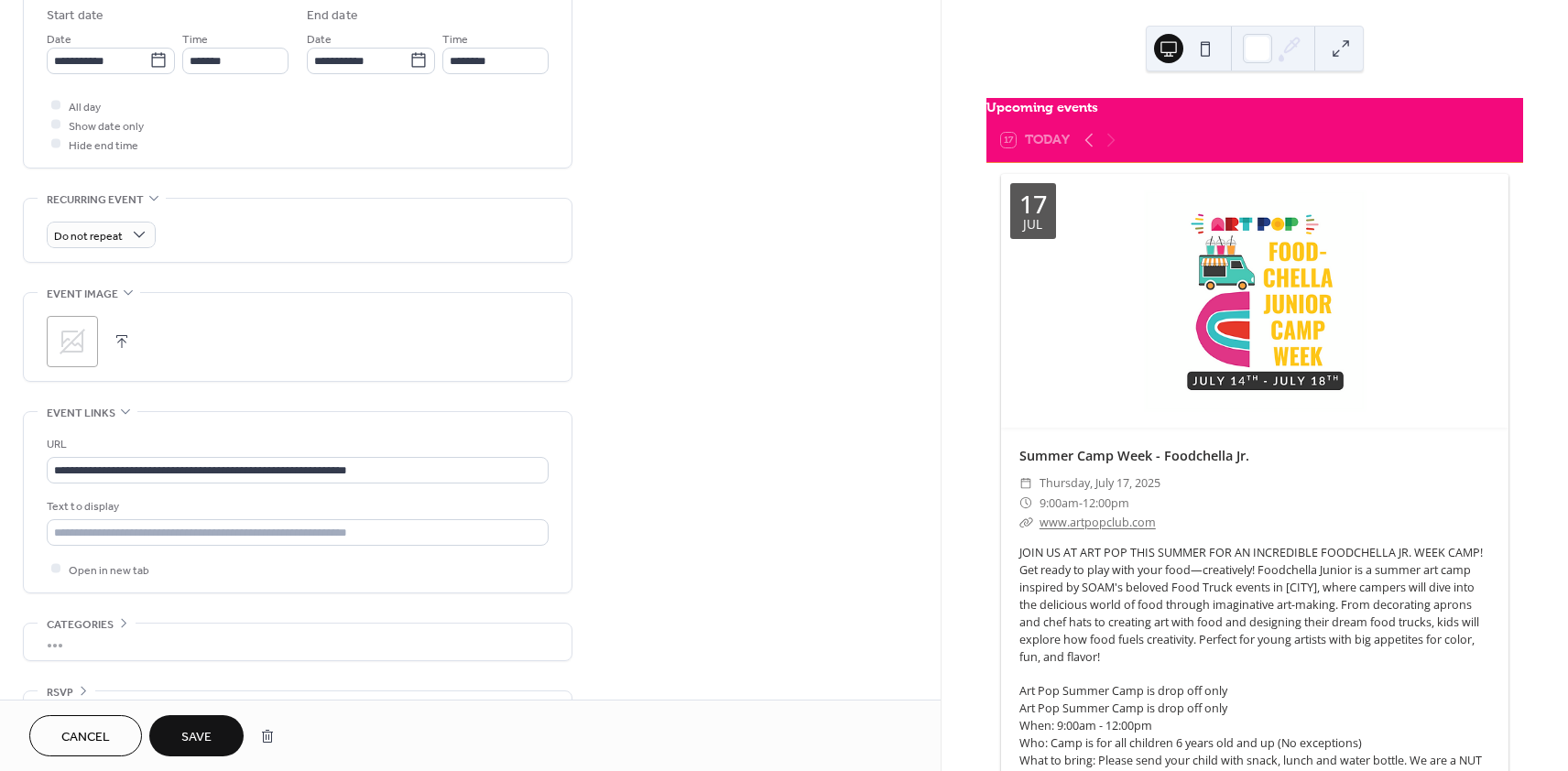 click 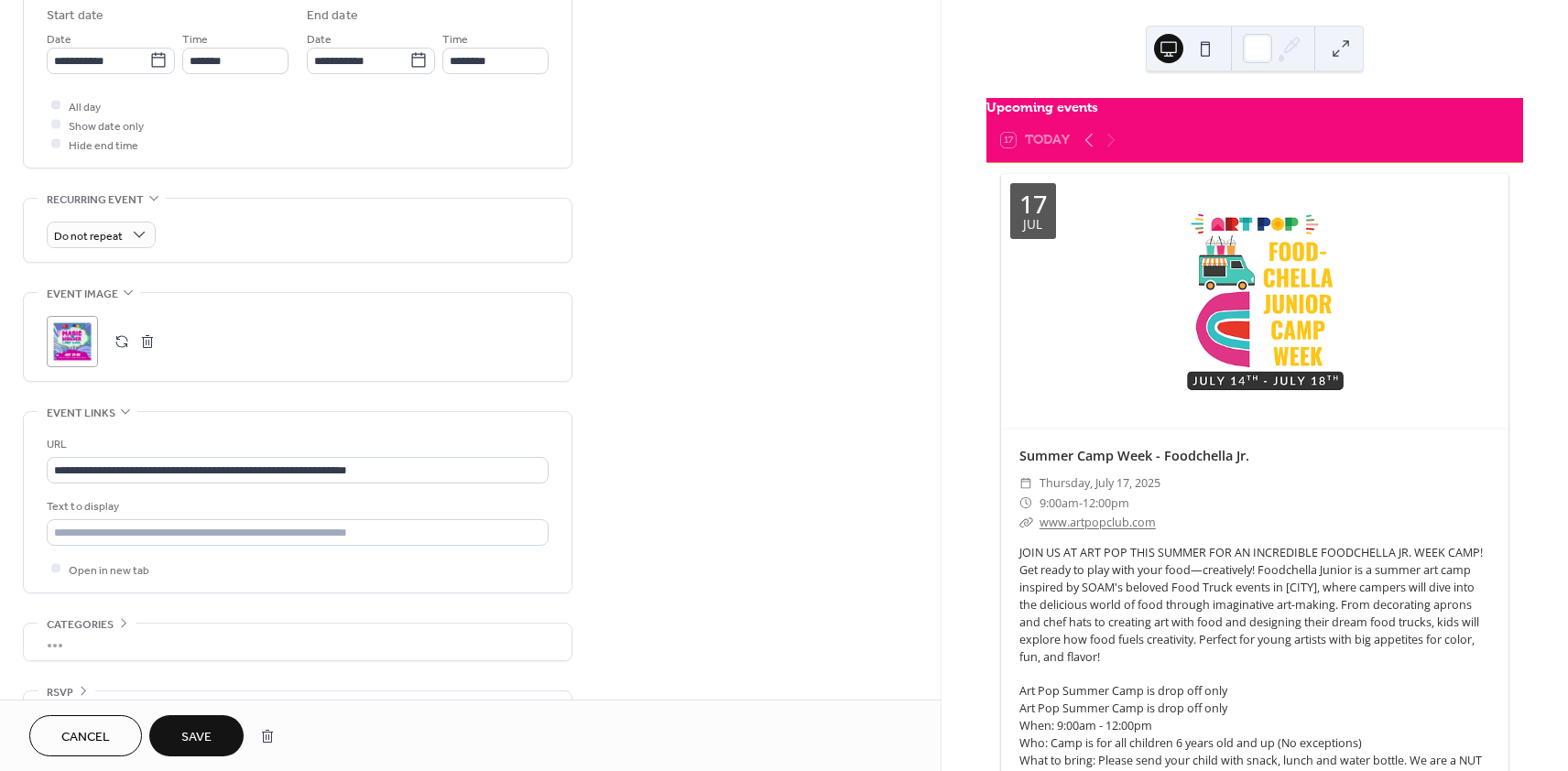 click on "Save" at bounding box center (196, 737) 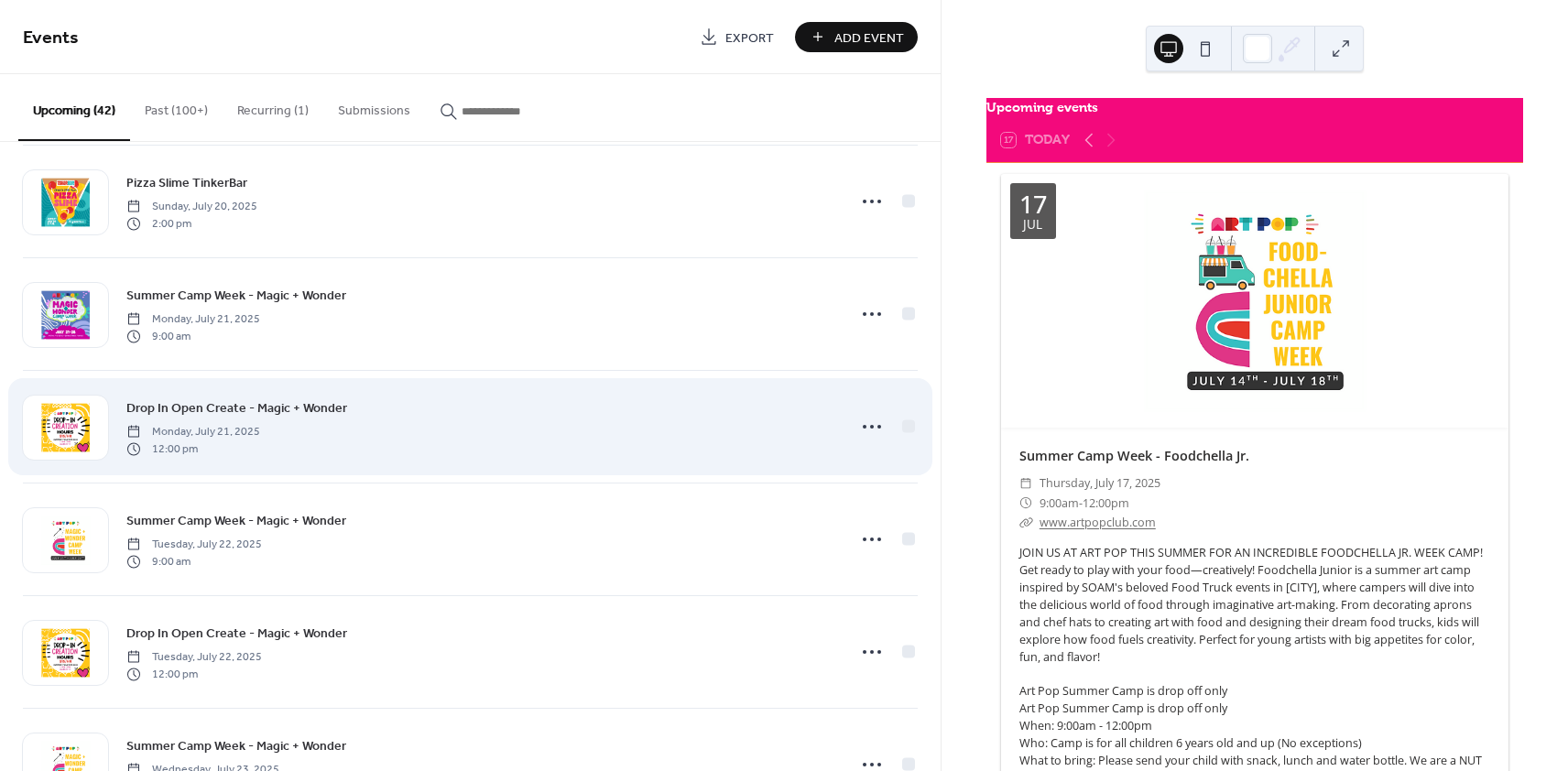 scroll, scrollTop: 898, scrollLeft: 0, axis: vertical 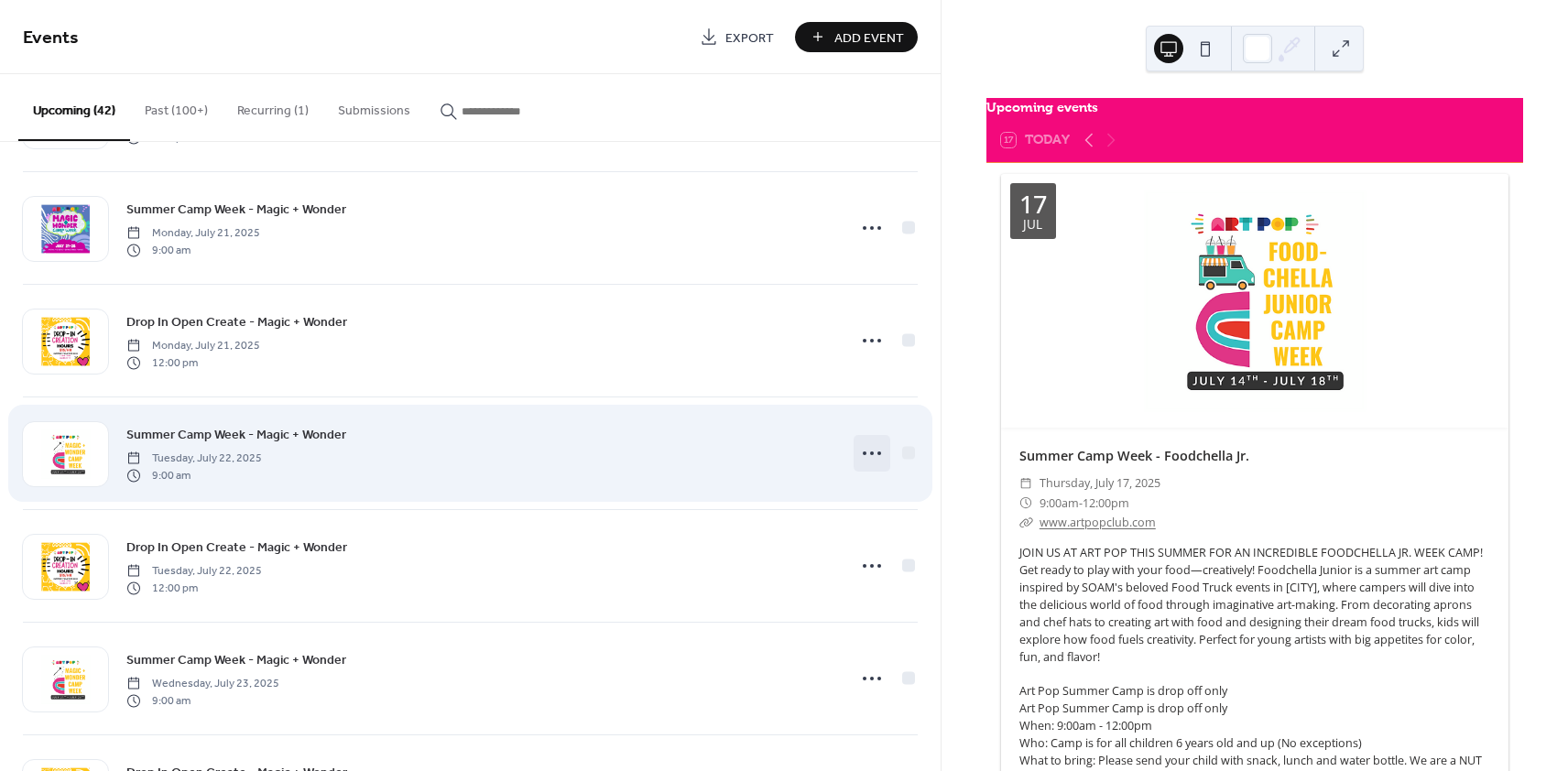 click 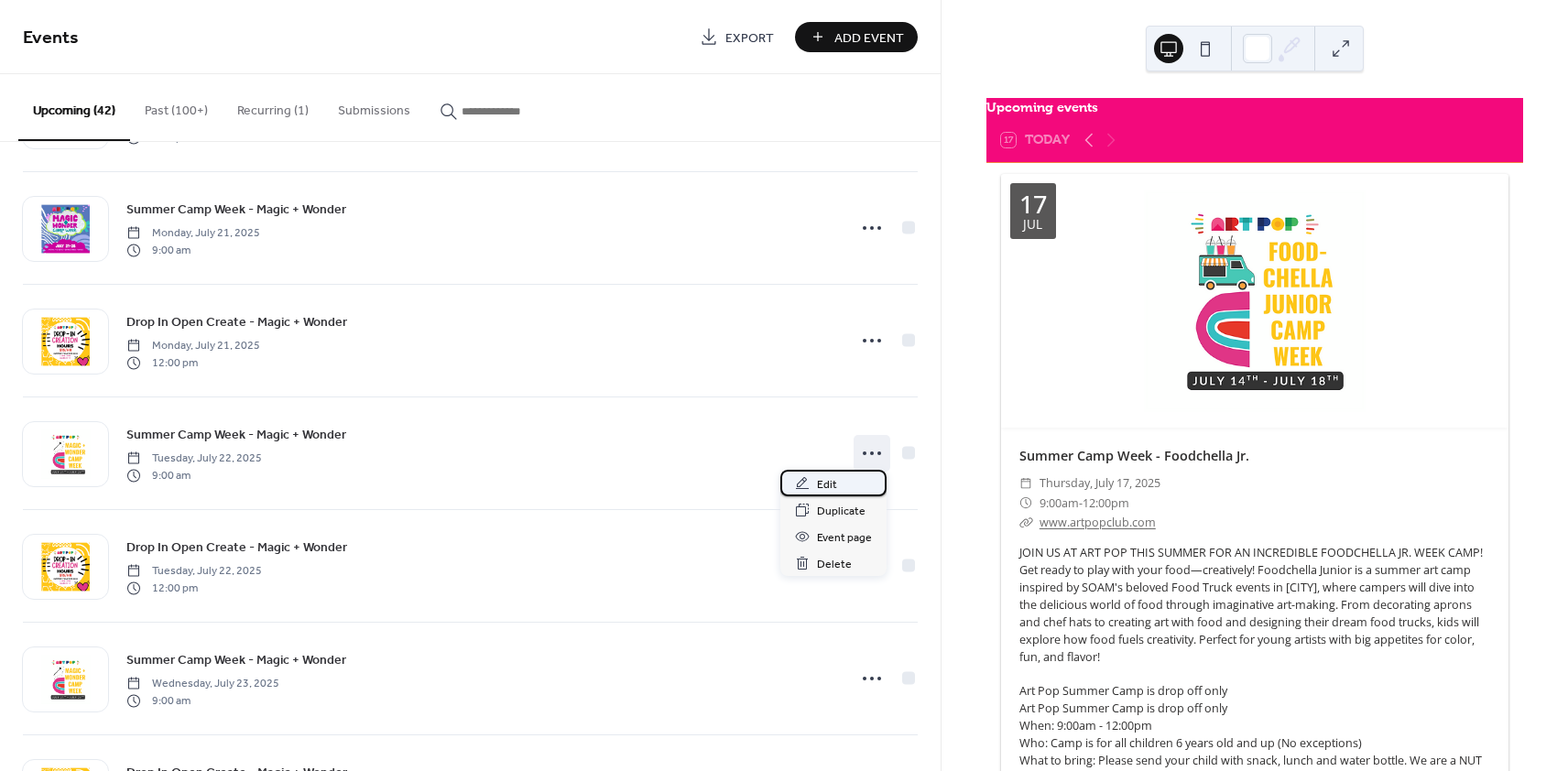 click on "Edit" at bounding box center (833, 483) 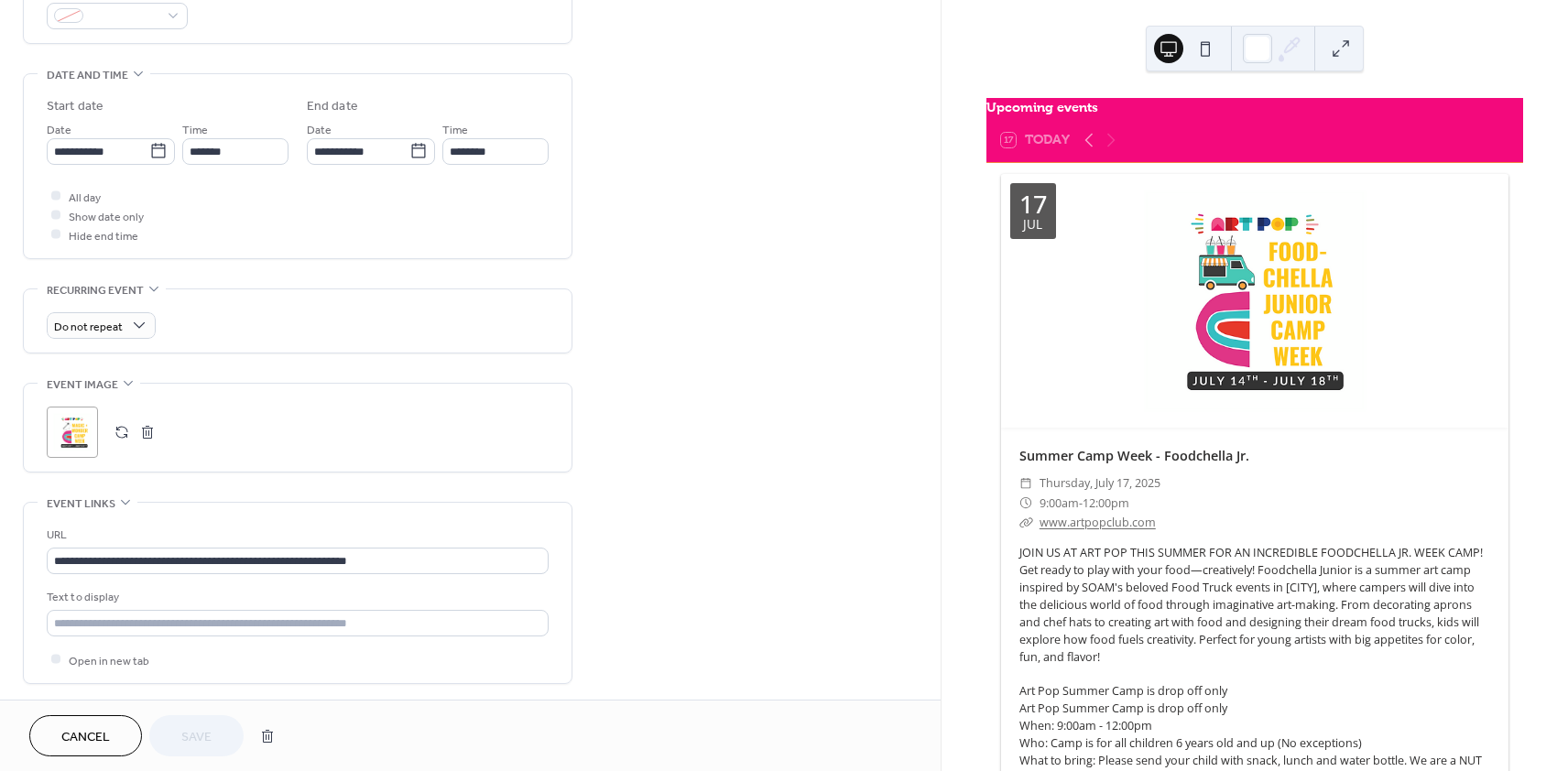 scroll, scrollTop: 654, scrollLeft: 0, axis: vertical 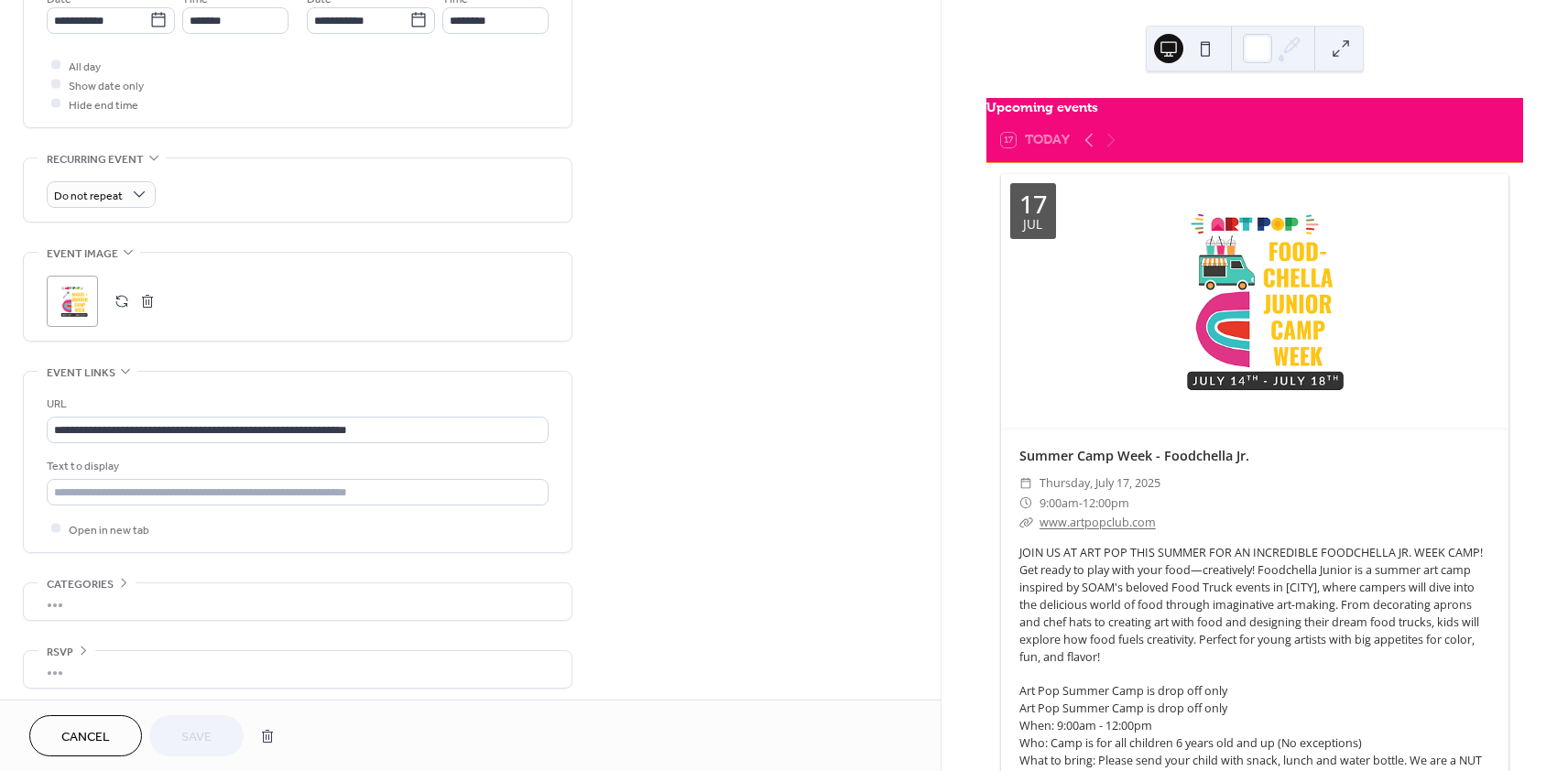 click at bounding box center [147, 301] 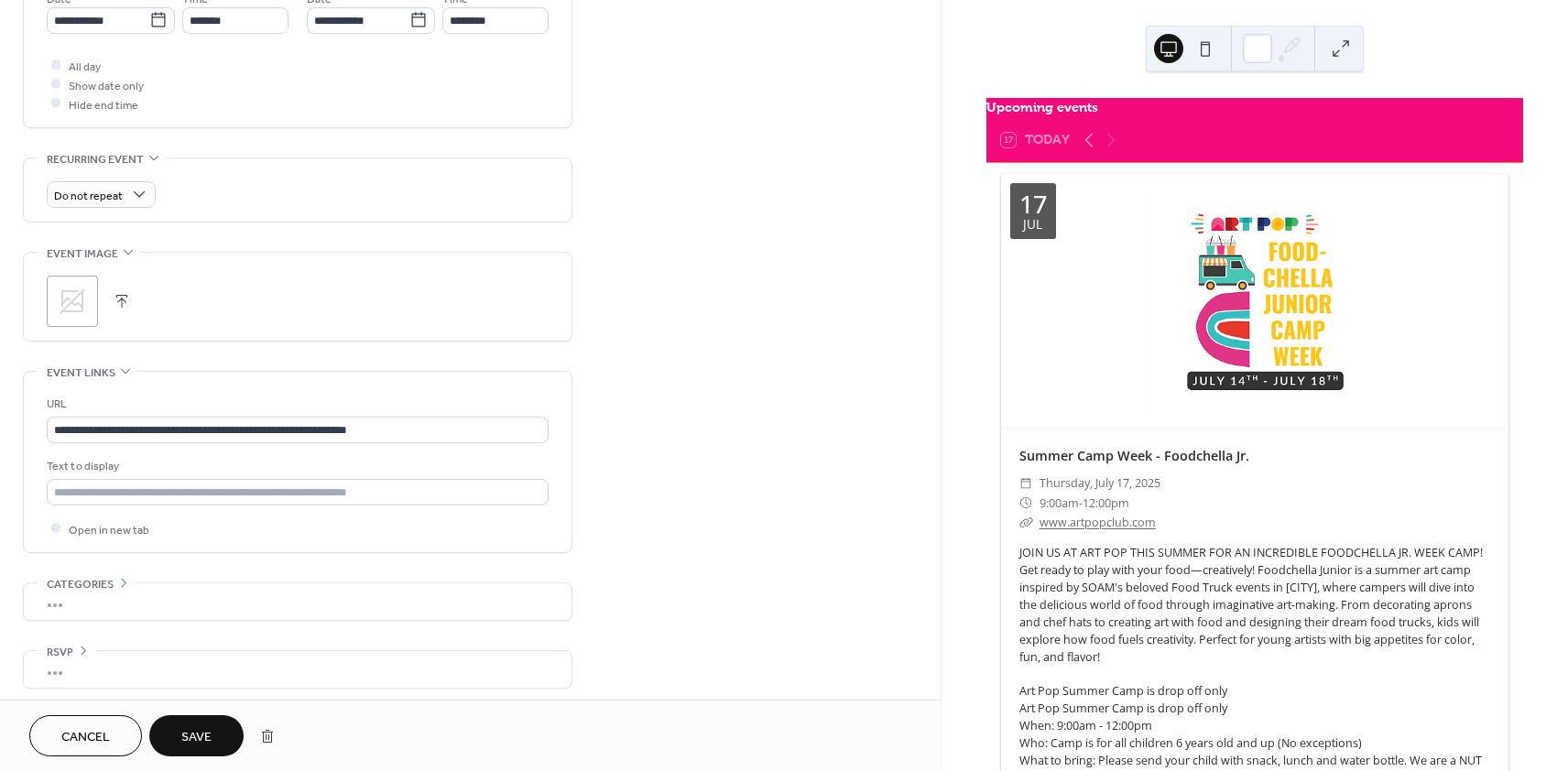 click 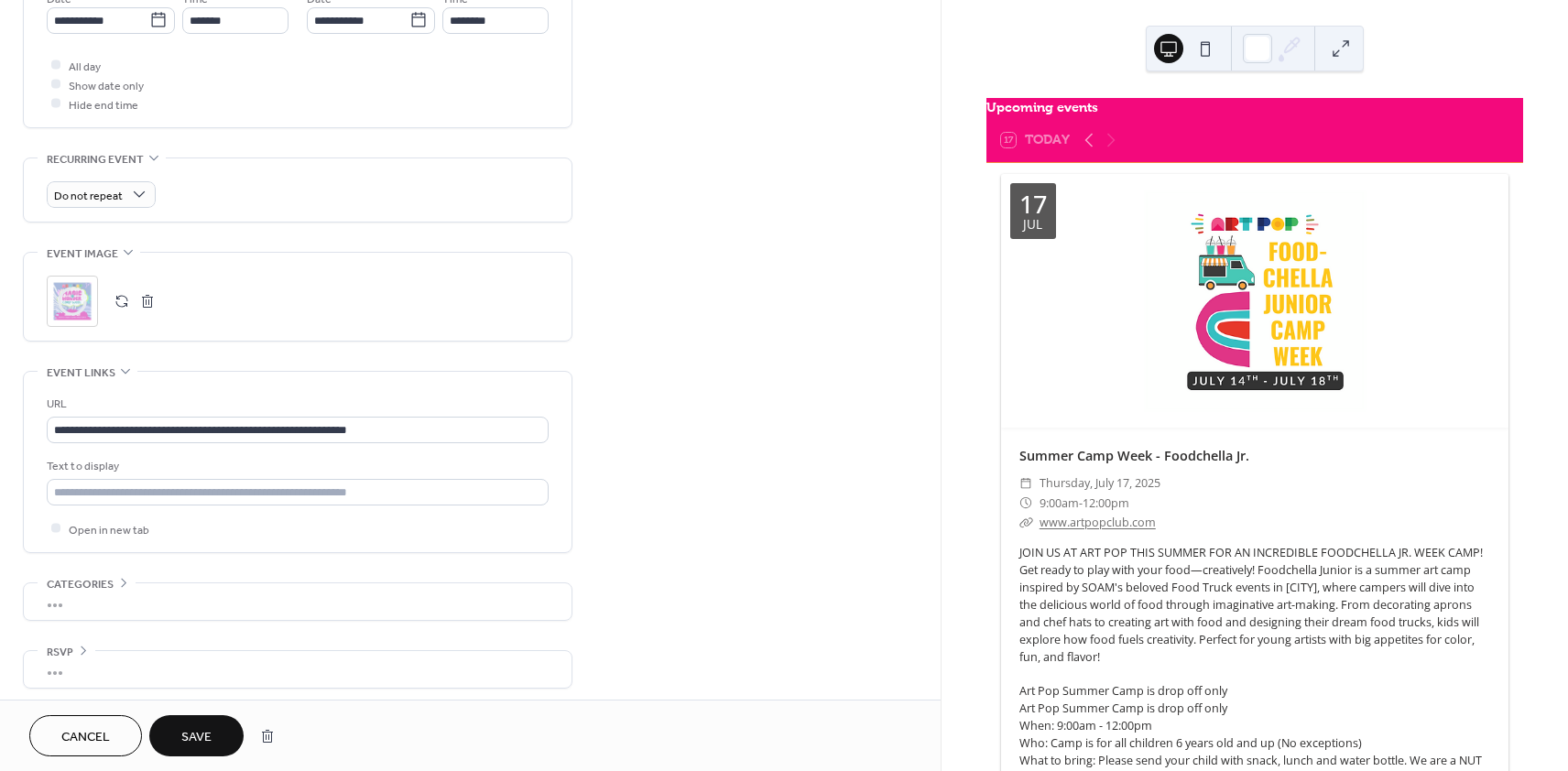click on "Save" at bounding box center (196, 737) 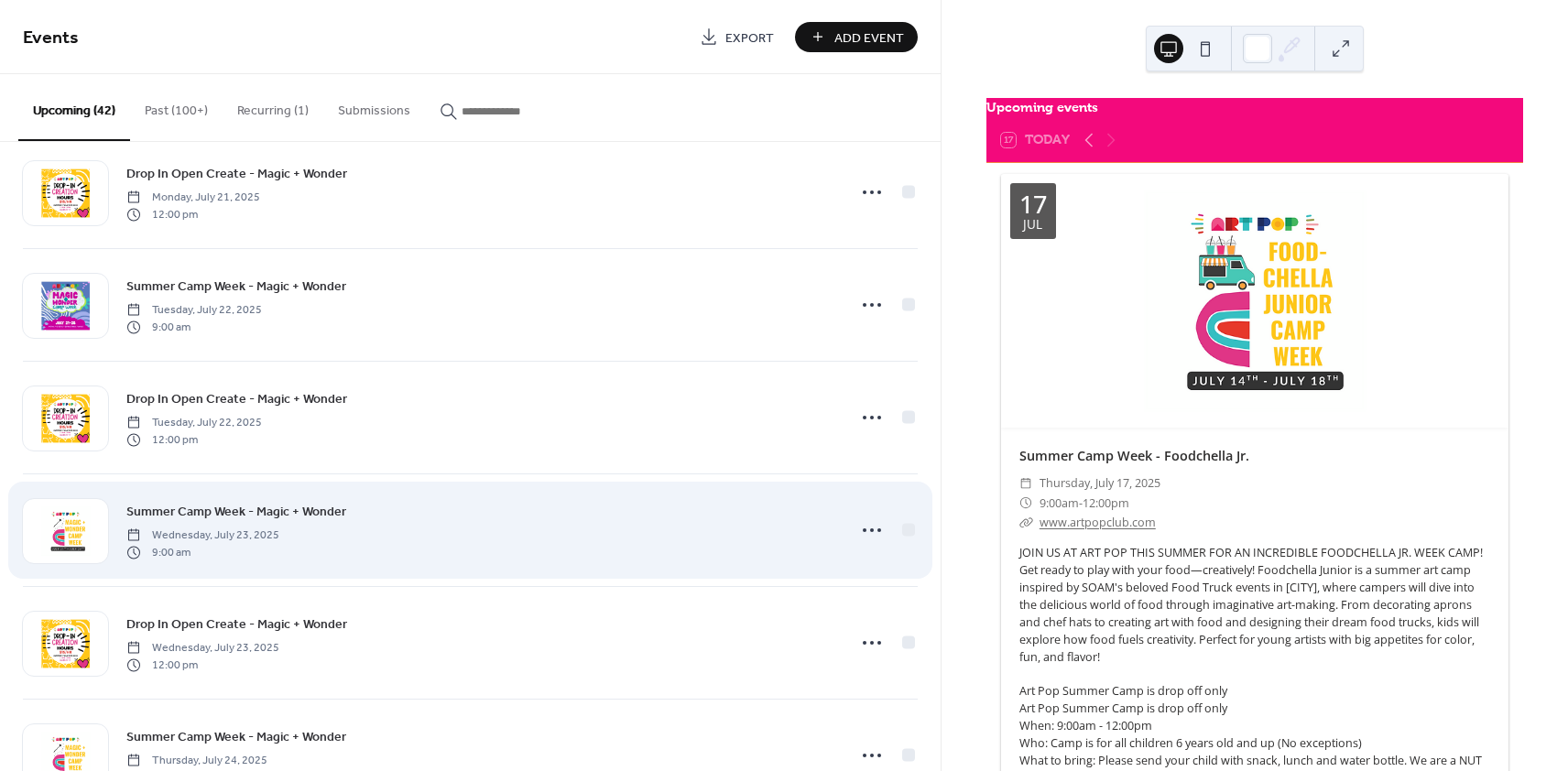 scroll, scrollTop: 1045, scrollLeft: 0, axis: vertical 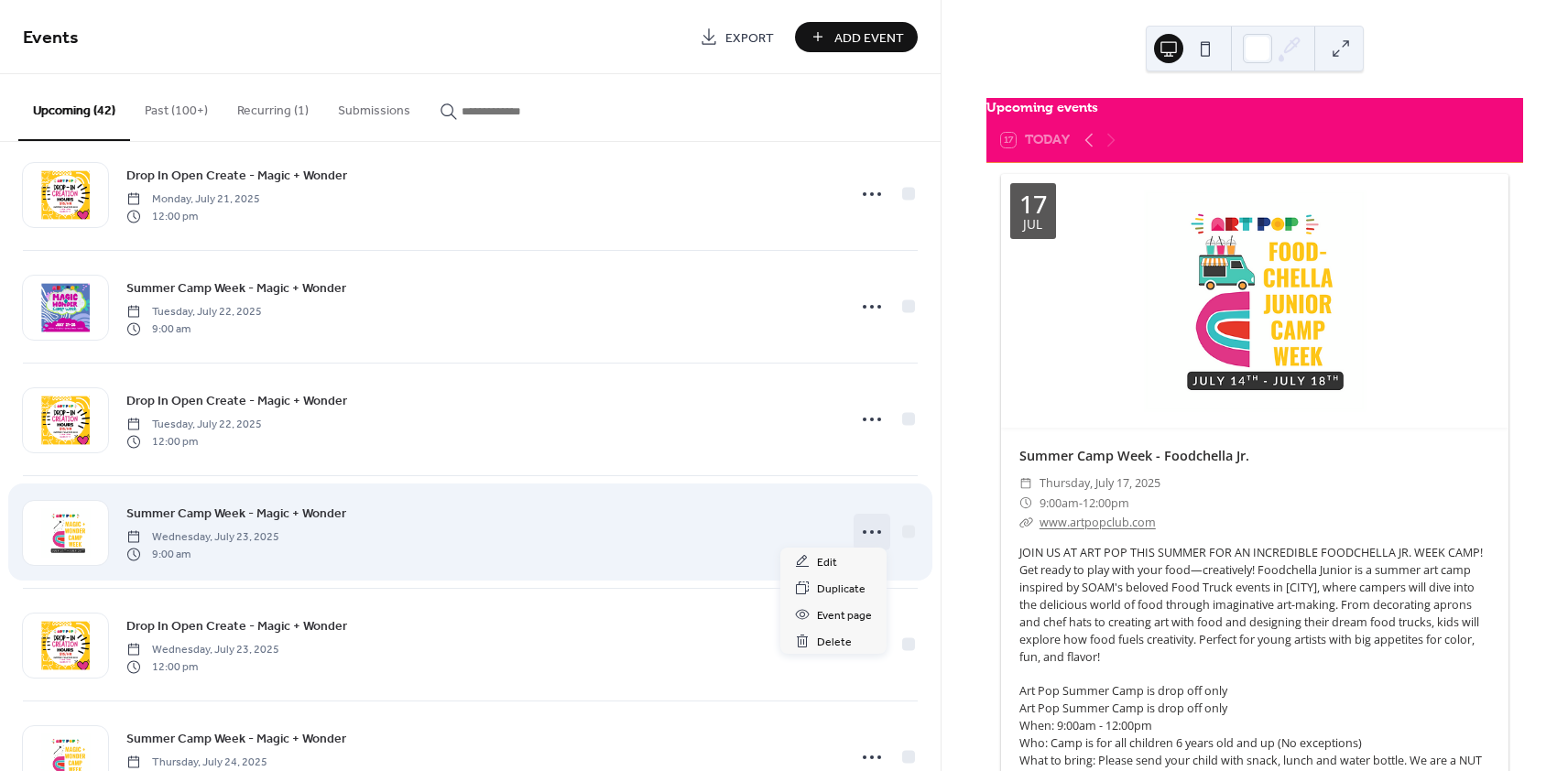 click 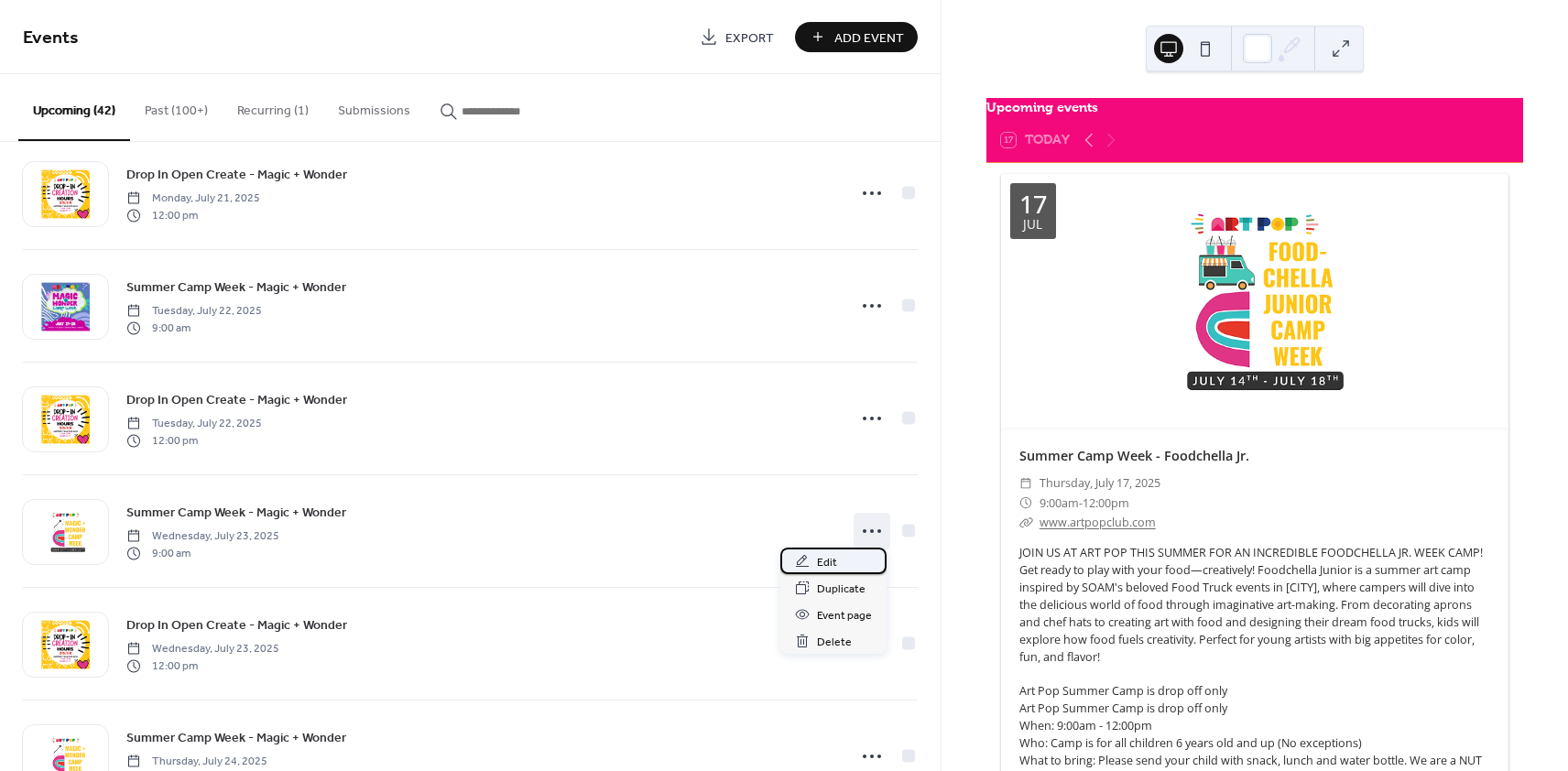 scroll, scrollTop: 1048, scrollLeft: 0, axis: vertical 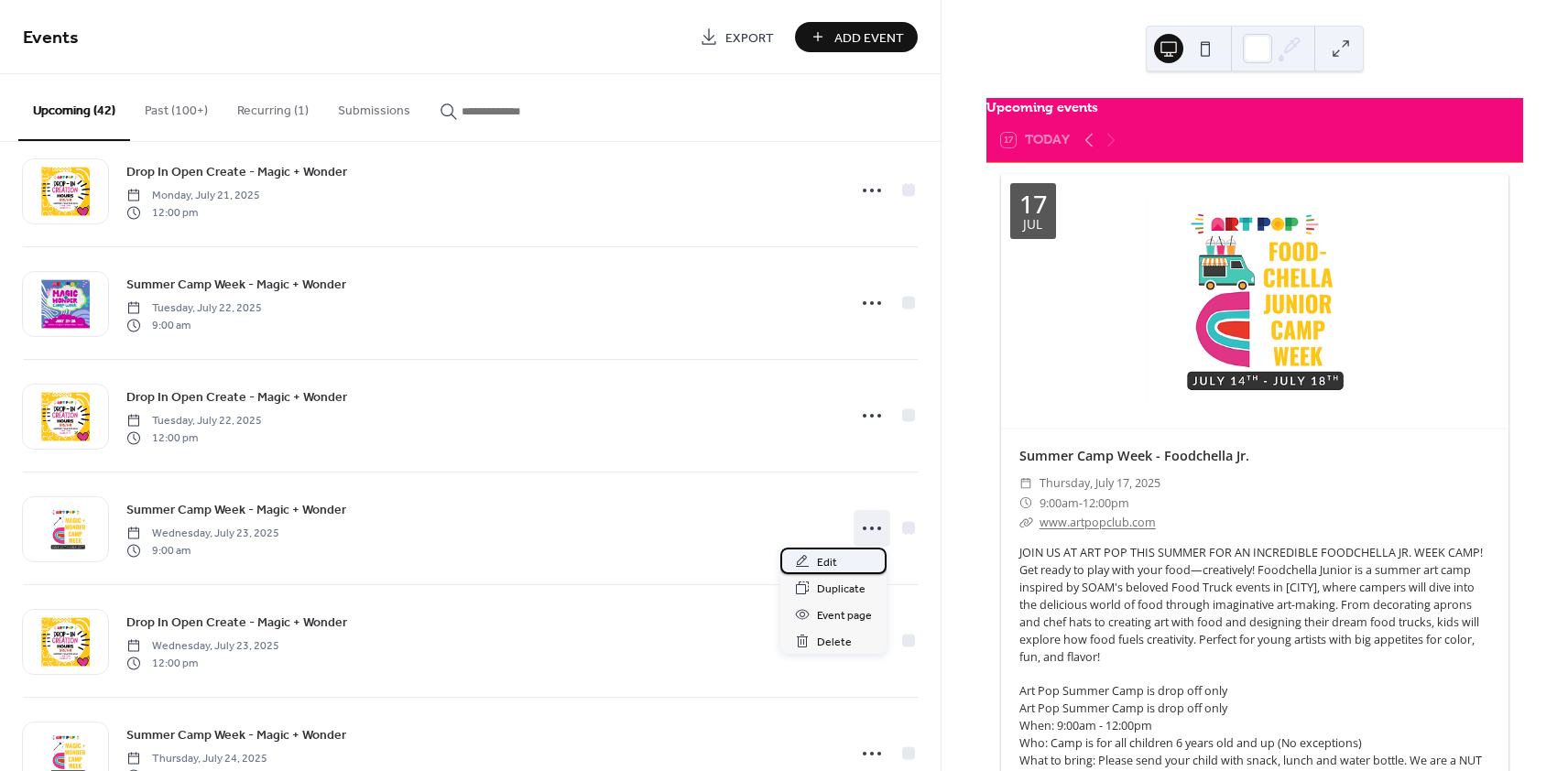 click on "Edit" at bounding box center [833, 560] 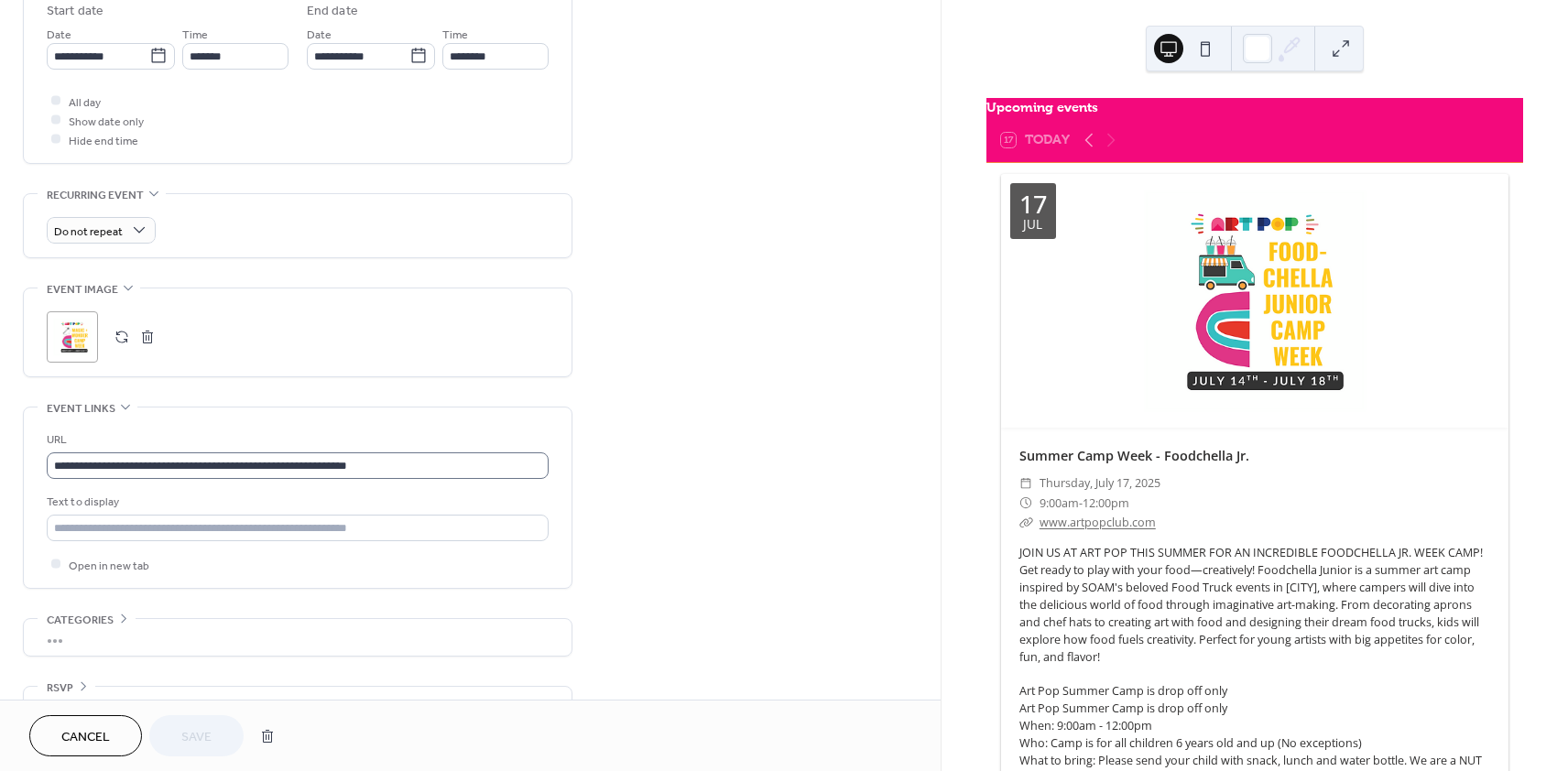 scroll, scrollTop: 655, scrollLeft: 0, axis: vertical 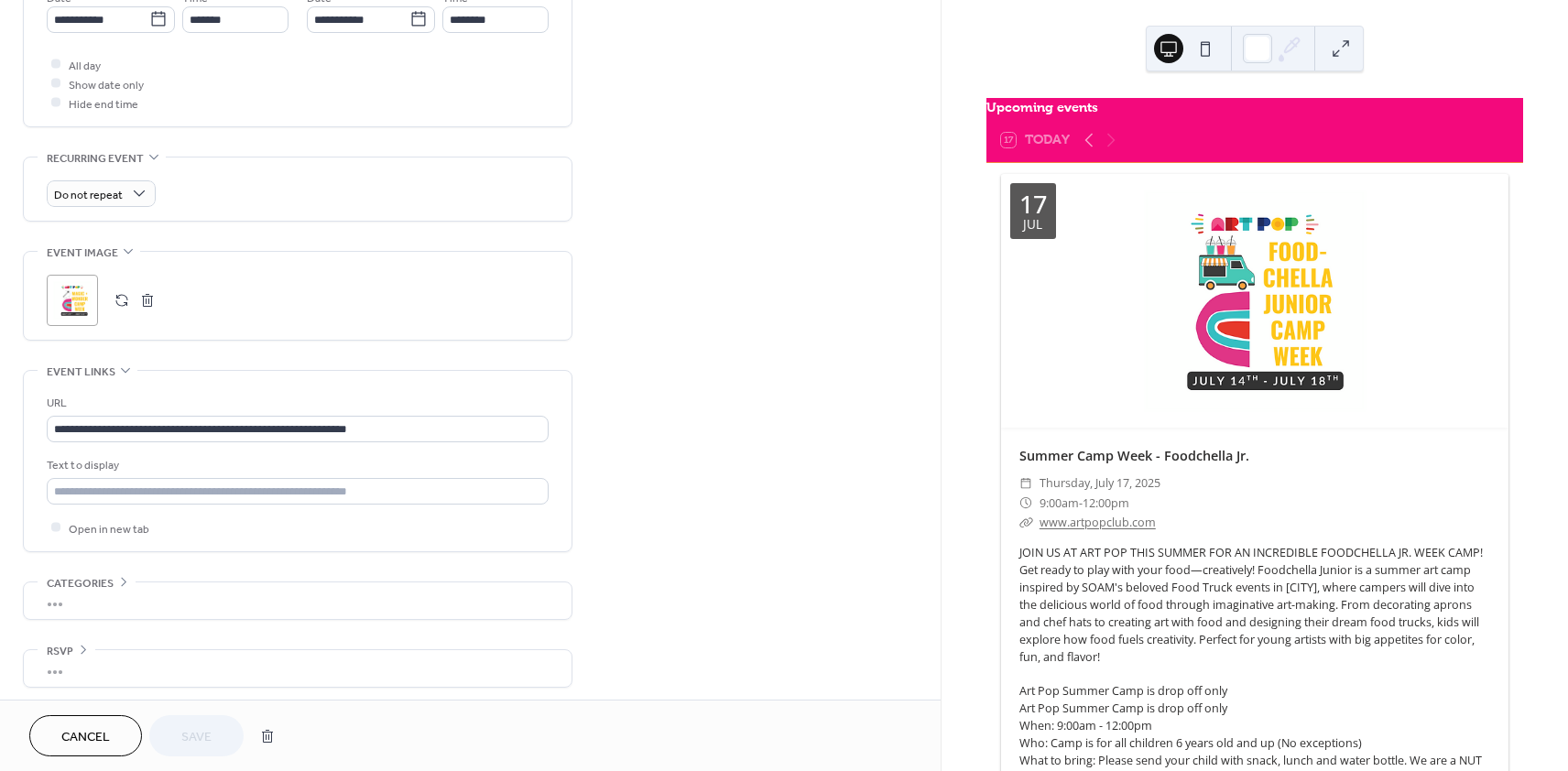 click at bounding box center (147, 300) 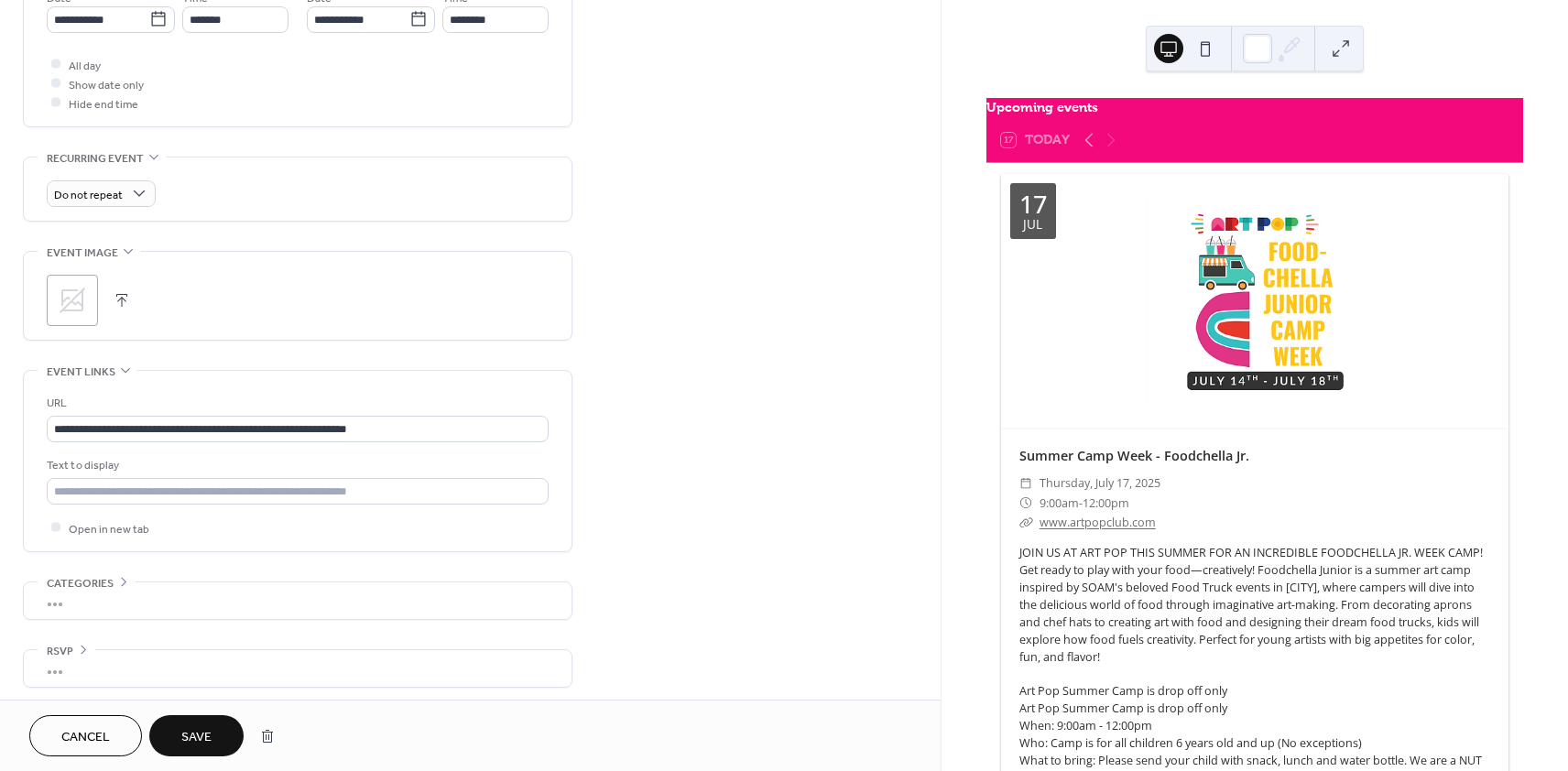 click 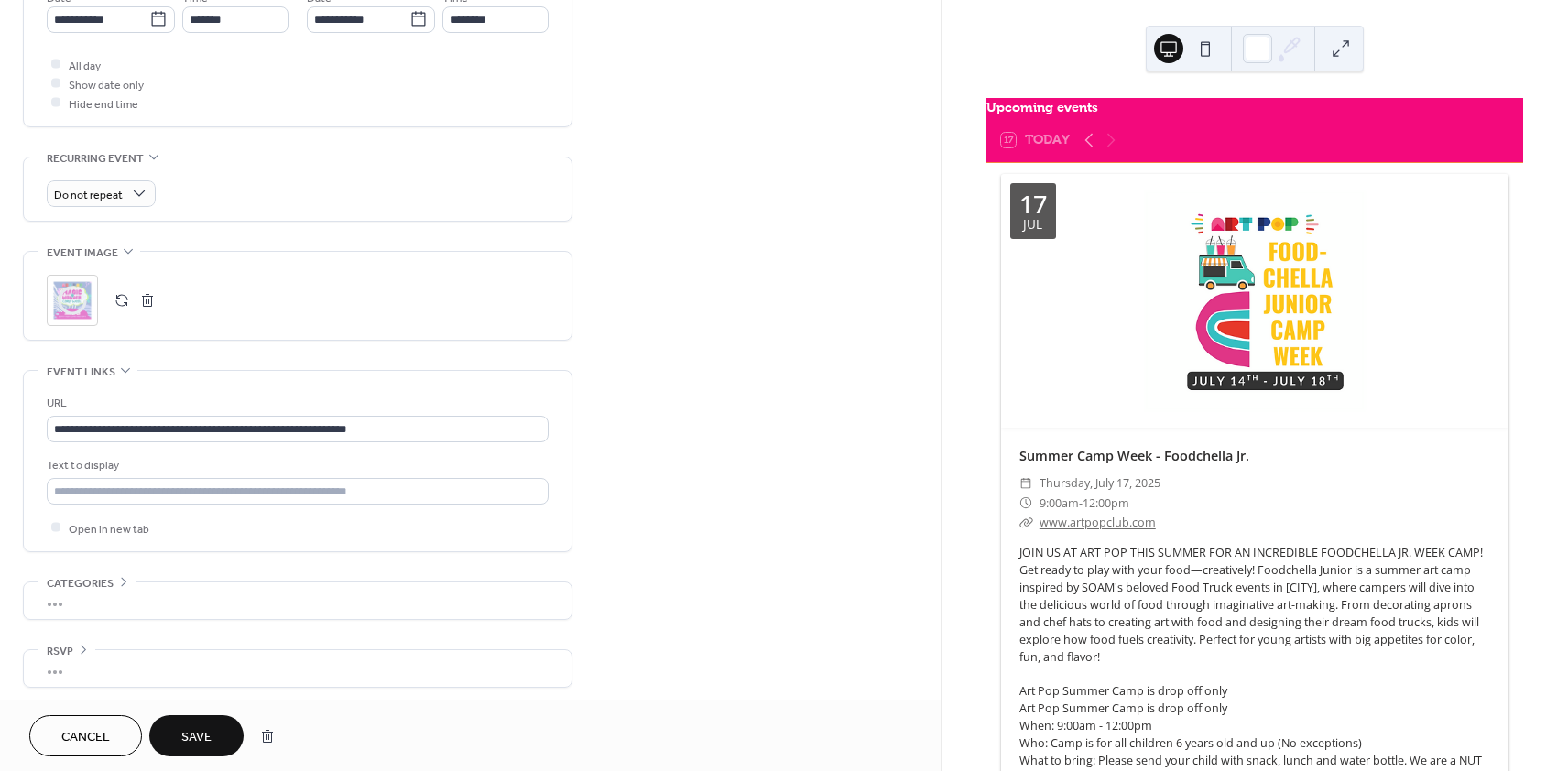 click on "Save" at bounding box center [196, 737] 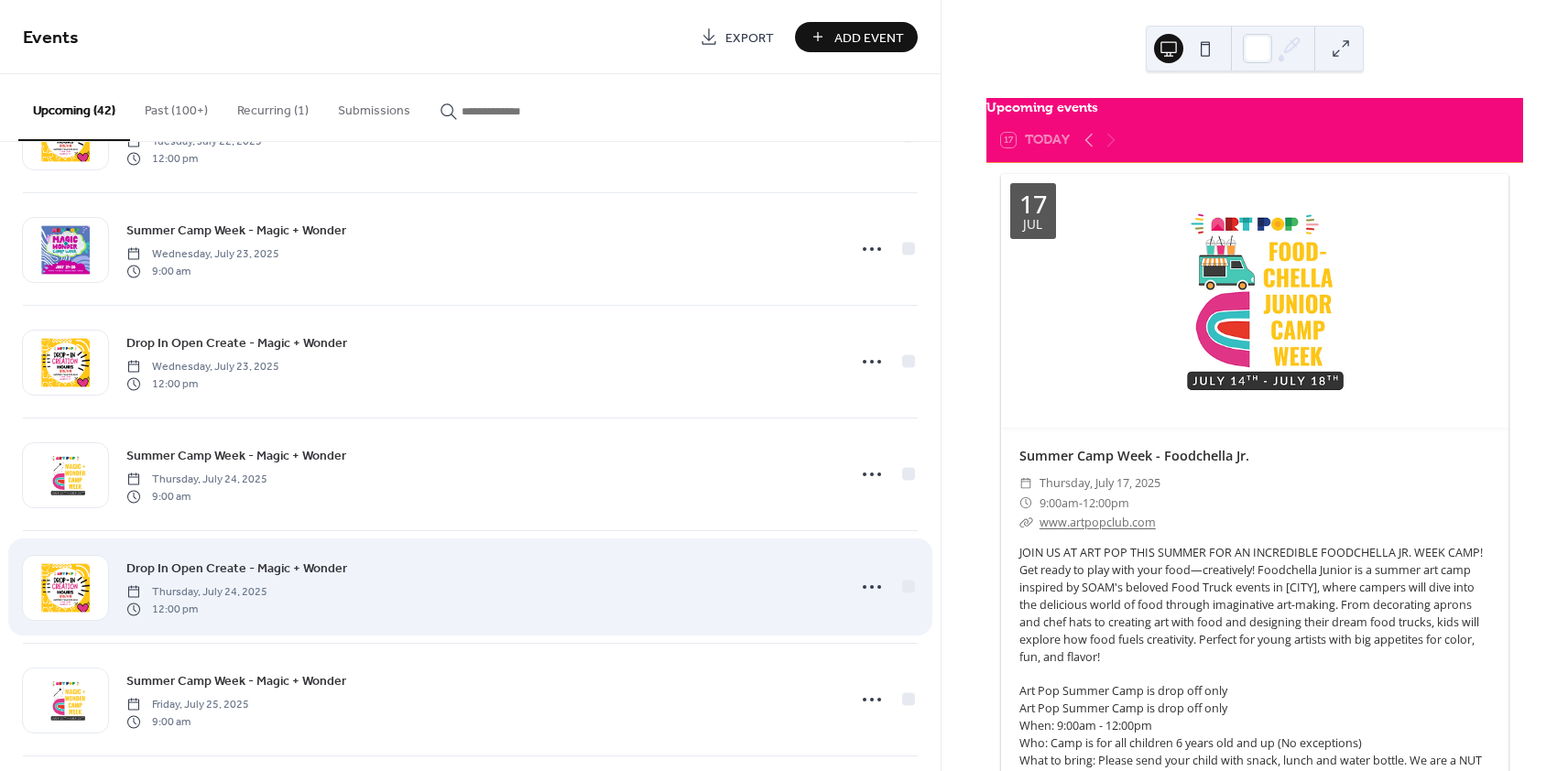 scroll, scrollTop: 1339, scrollLeft: 0, axis: vertical 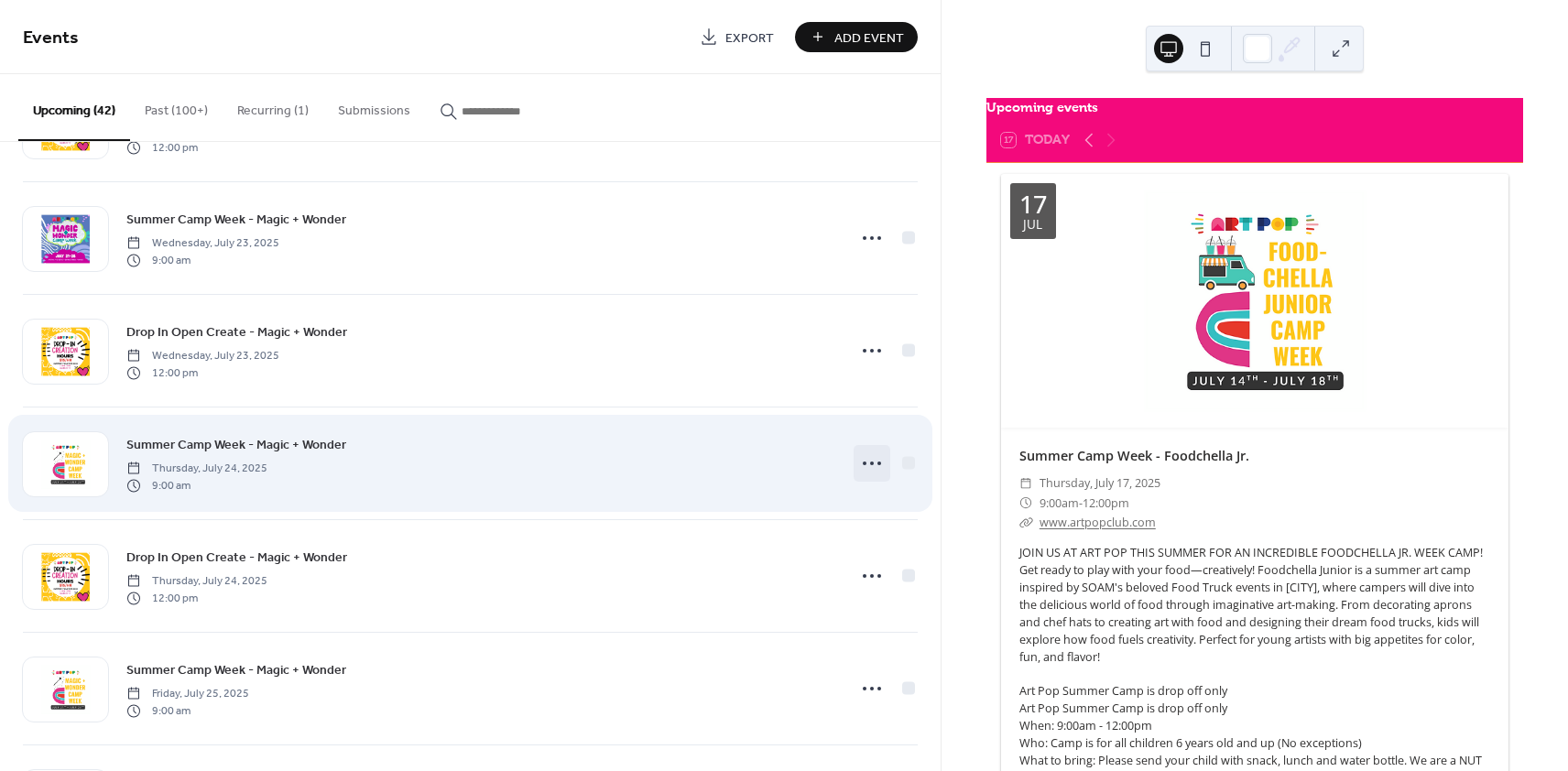 click 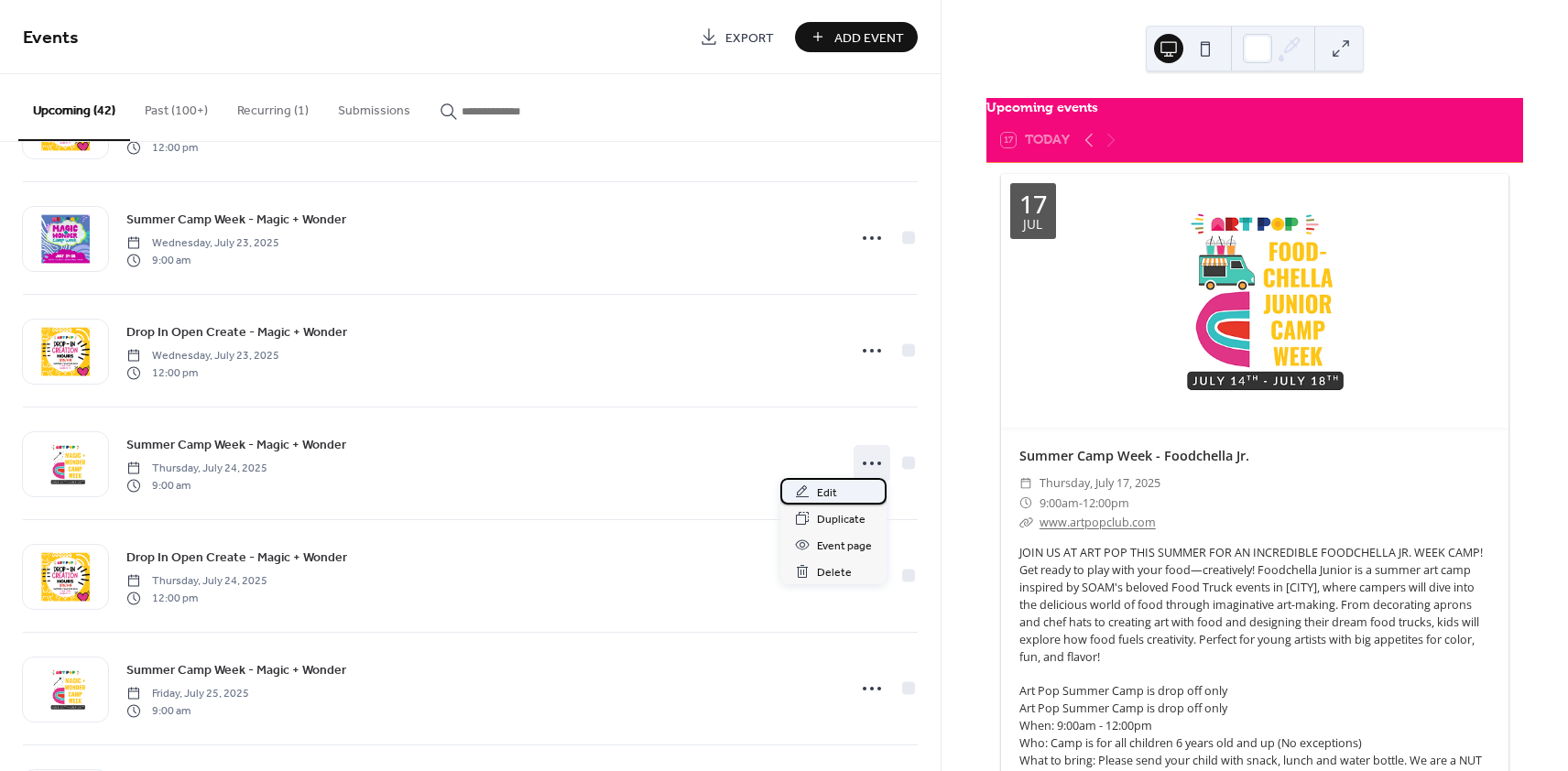 click on "Edit" at bounding box center (833, 491) 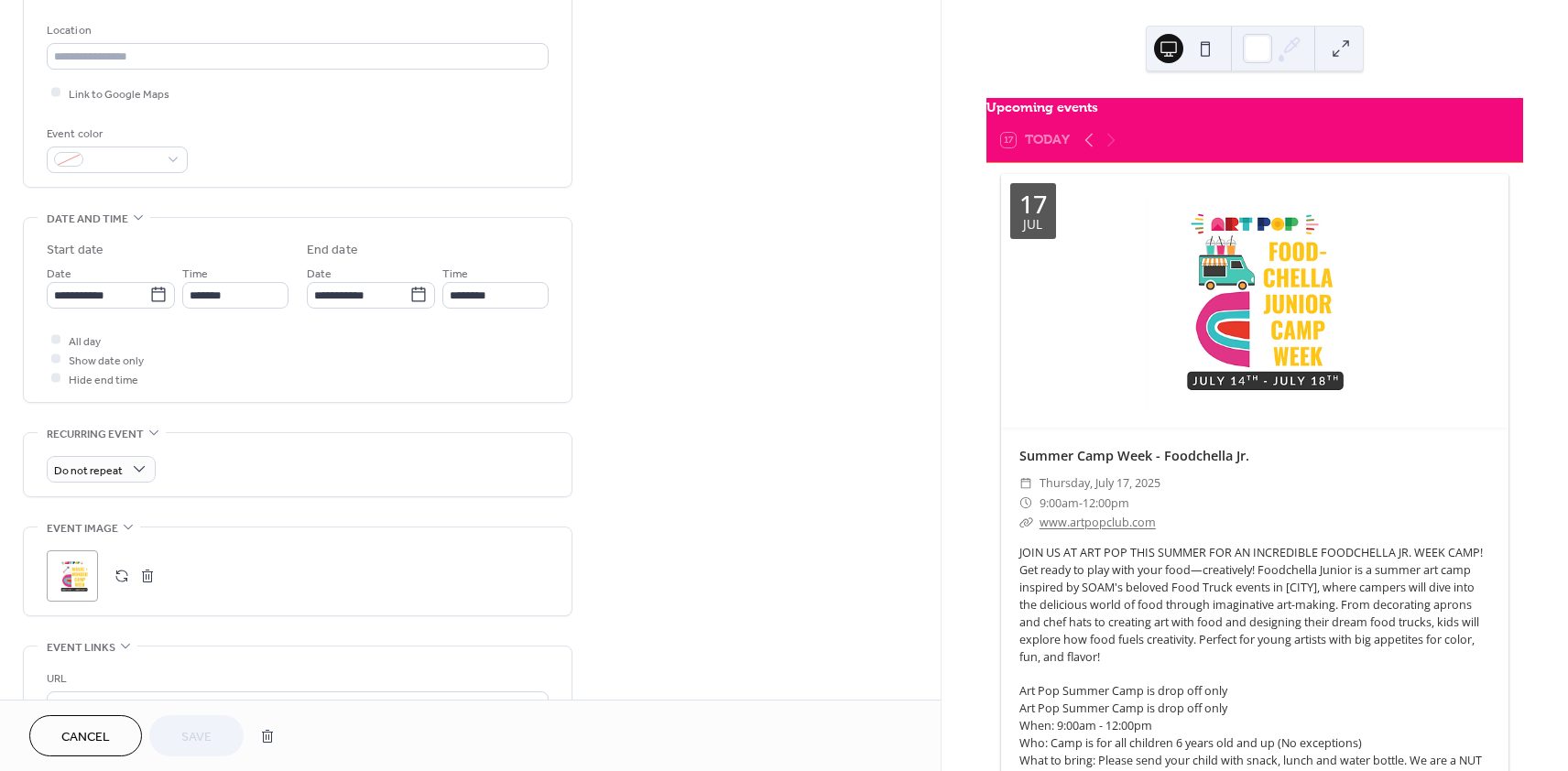 scroll, scrollTop: 406, scrollLeft: 0, axis: vertical 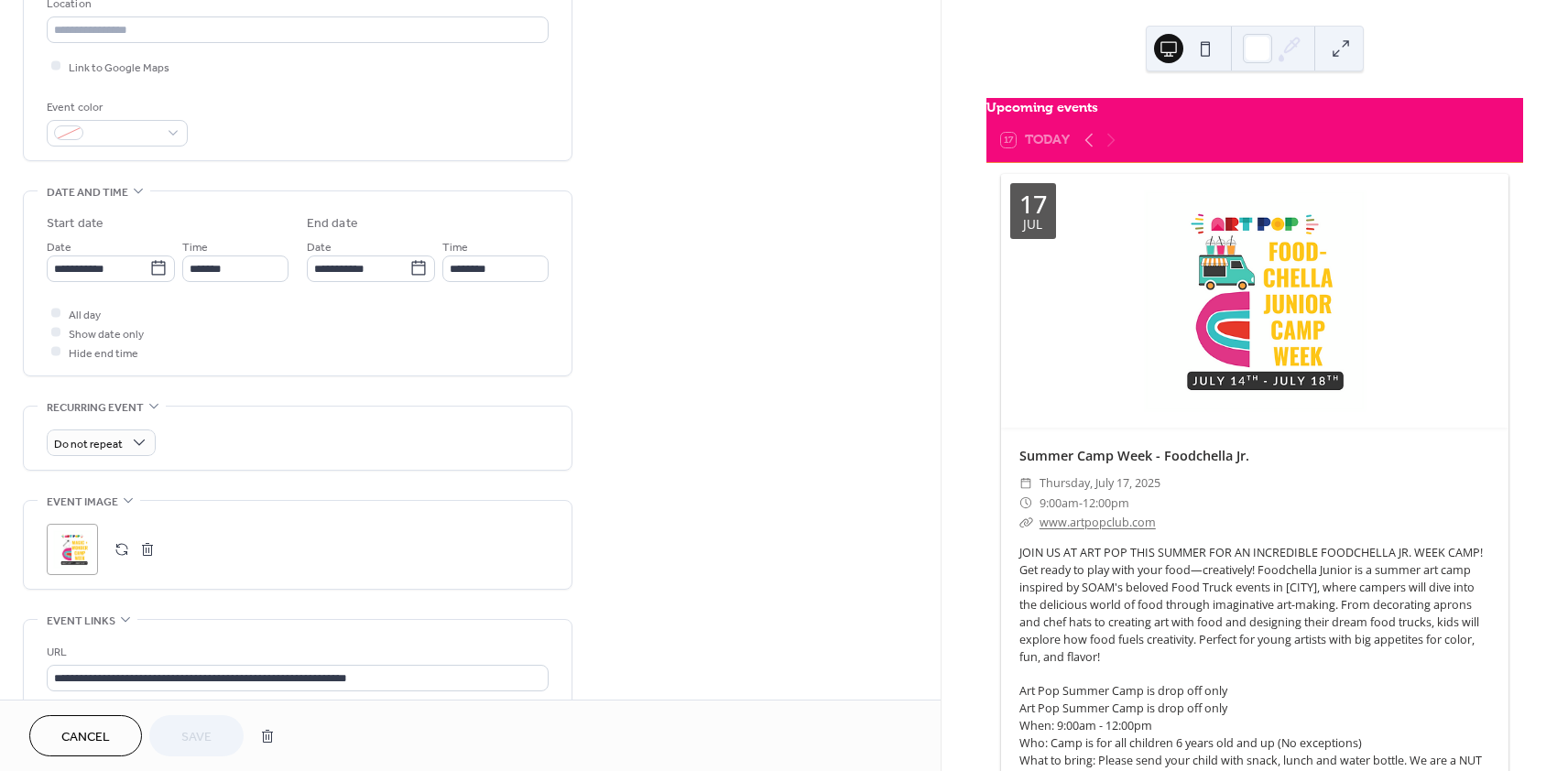 click at bounding box center [147, 549] 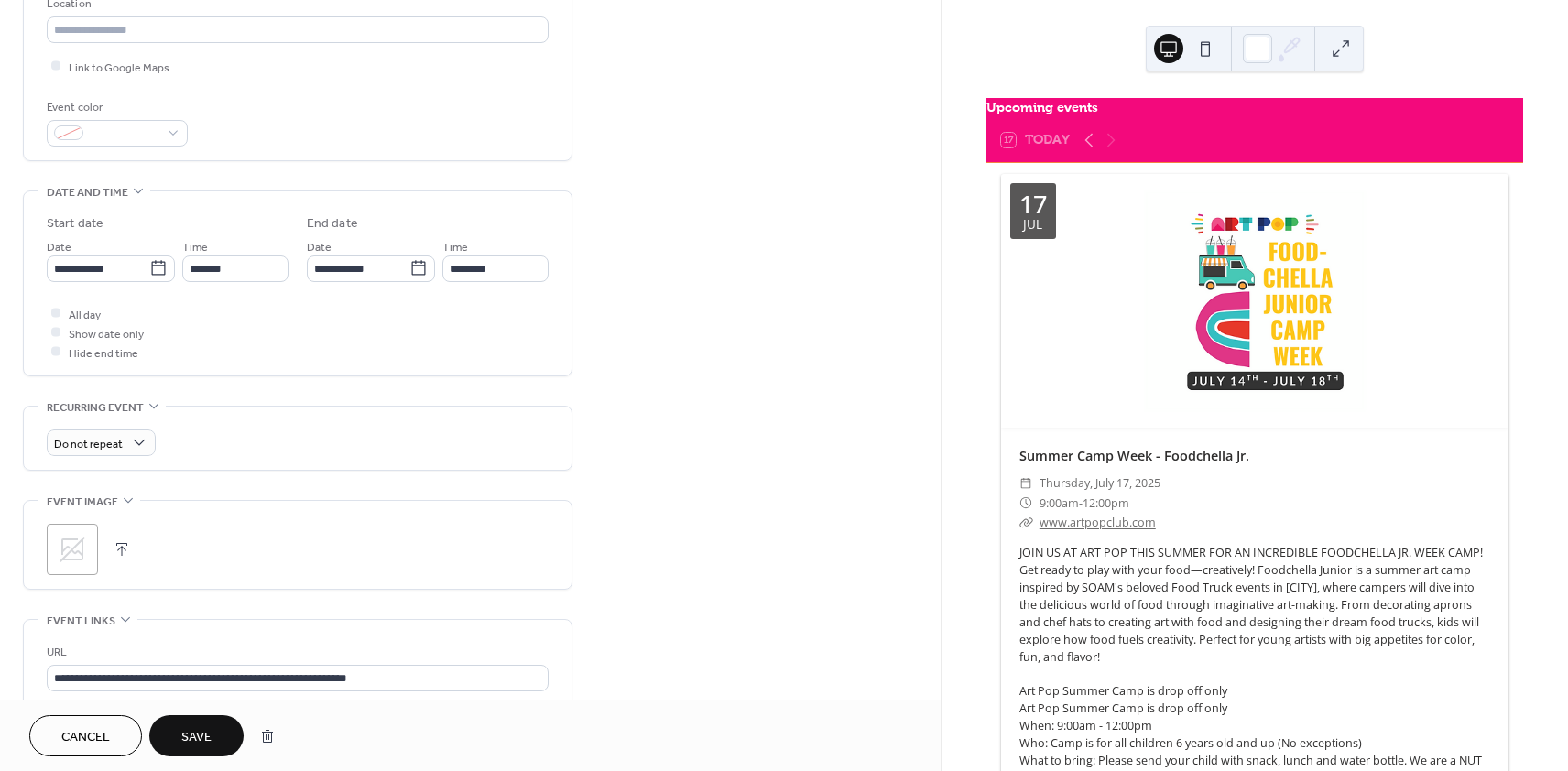 click 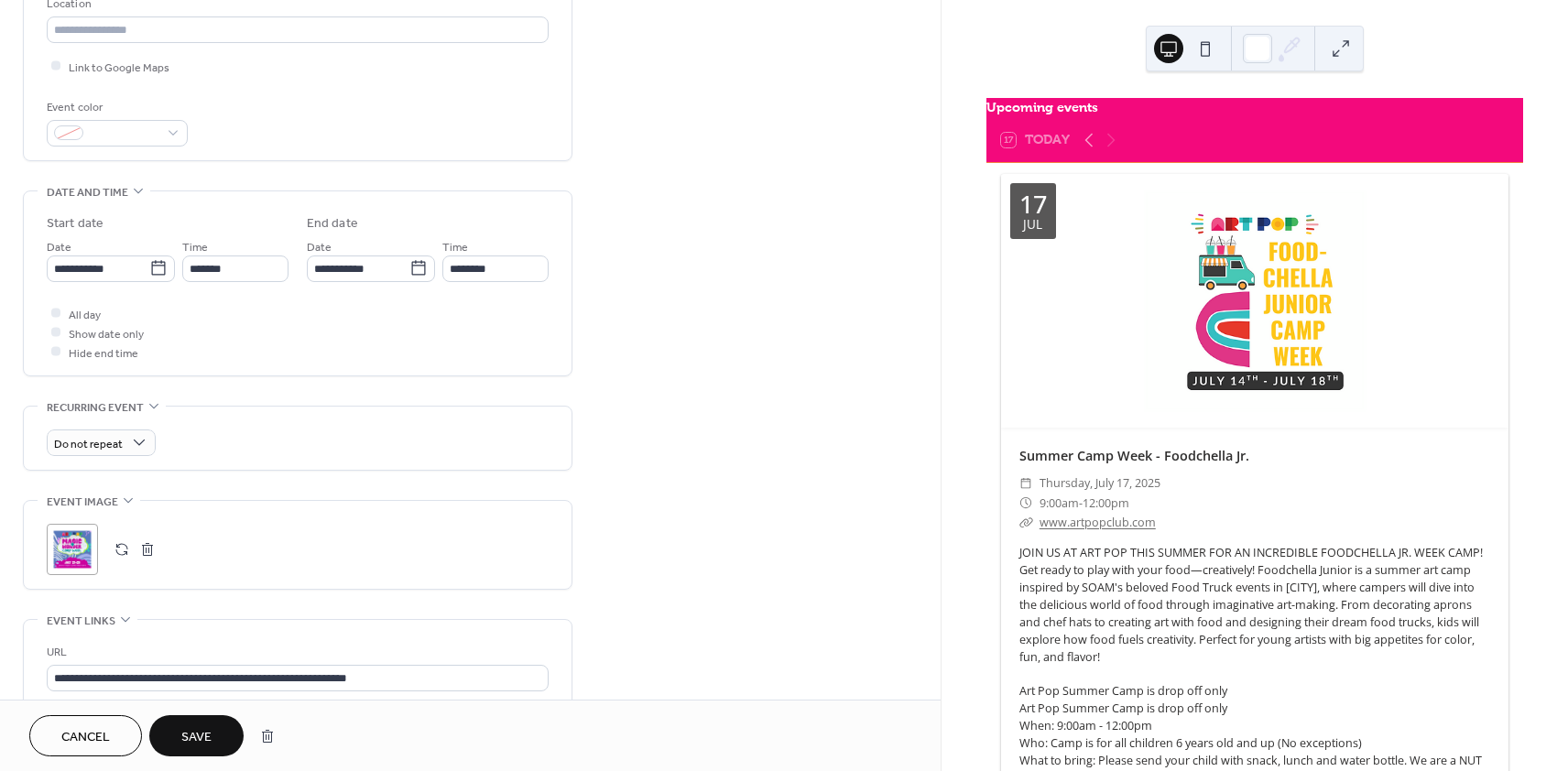 click on "Save" at bounding box center [196, 737] 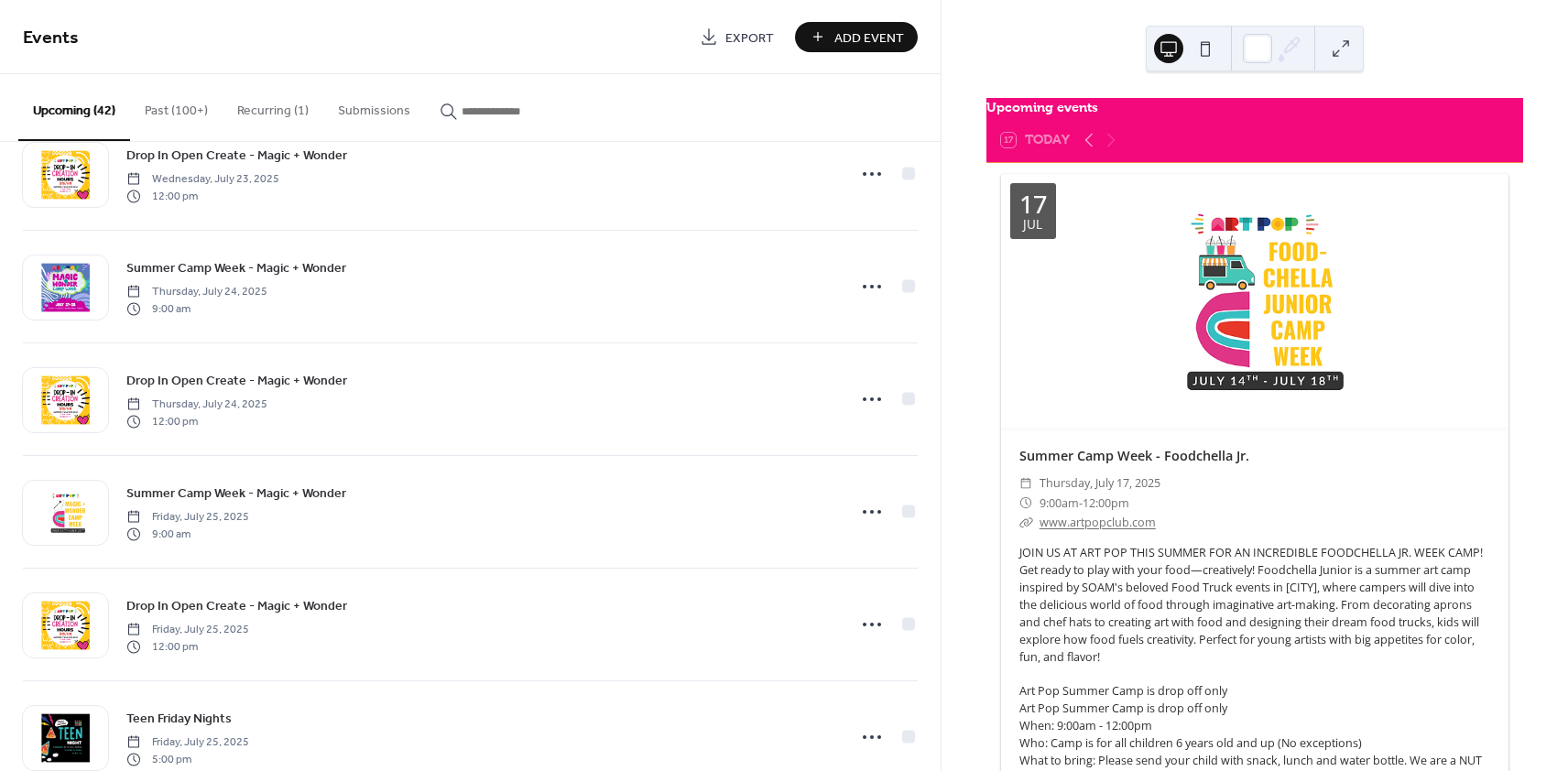 scroll, scrollTop: 1526, scrollLeft: 0, axis: vertical 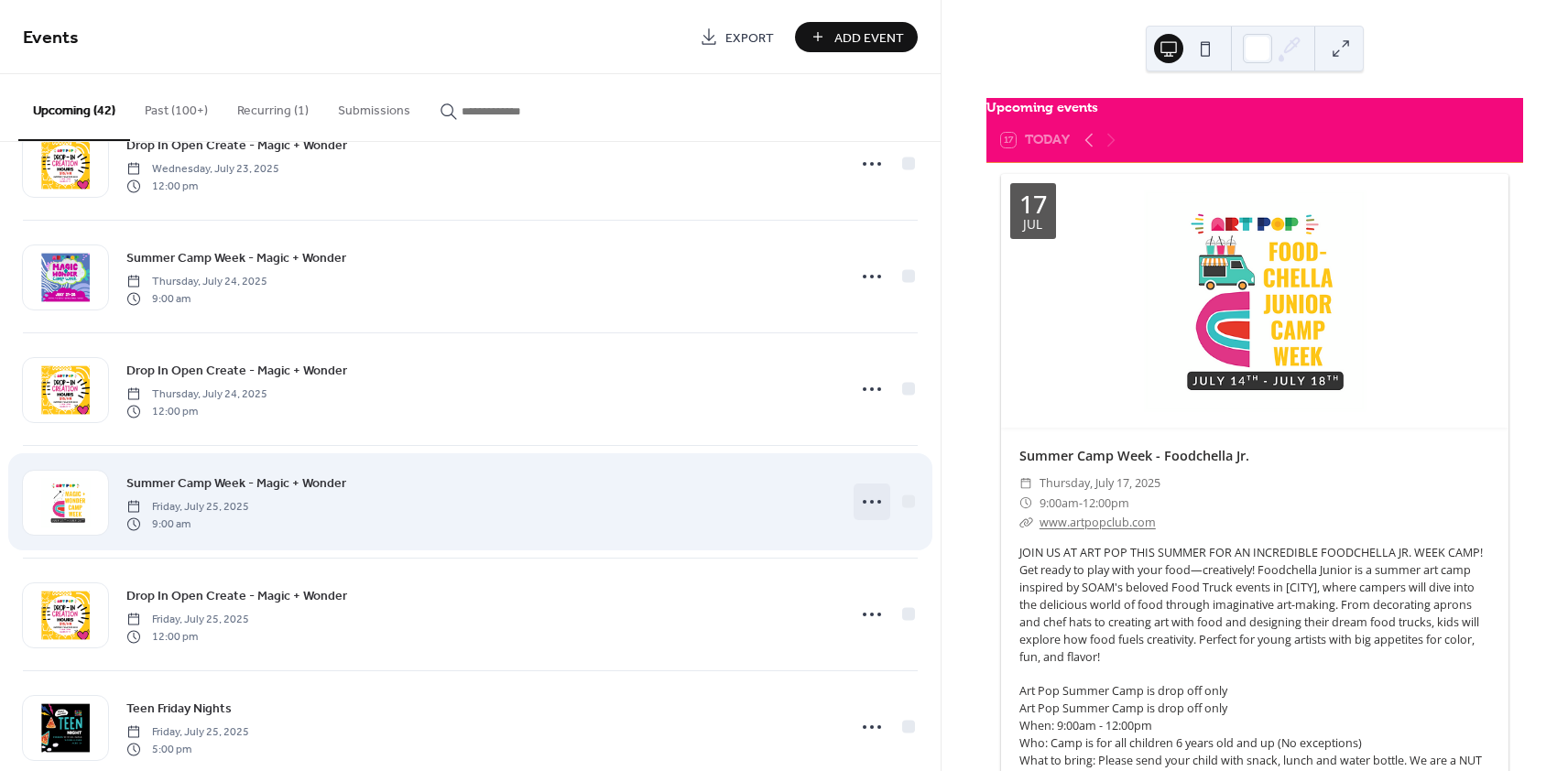 click 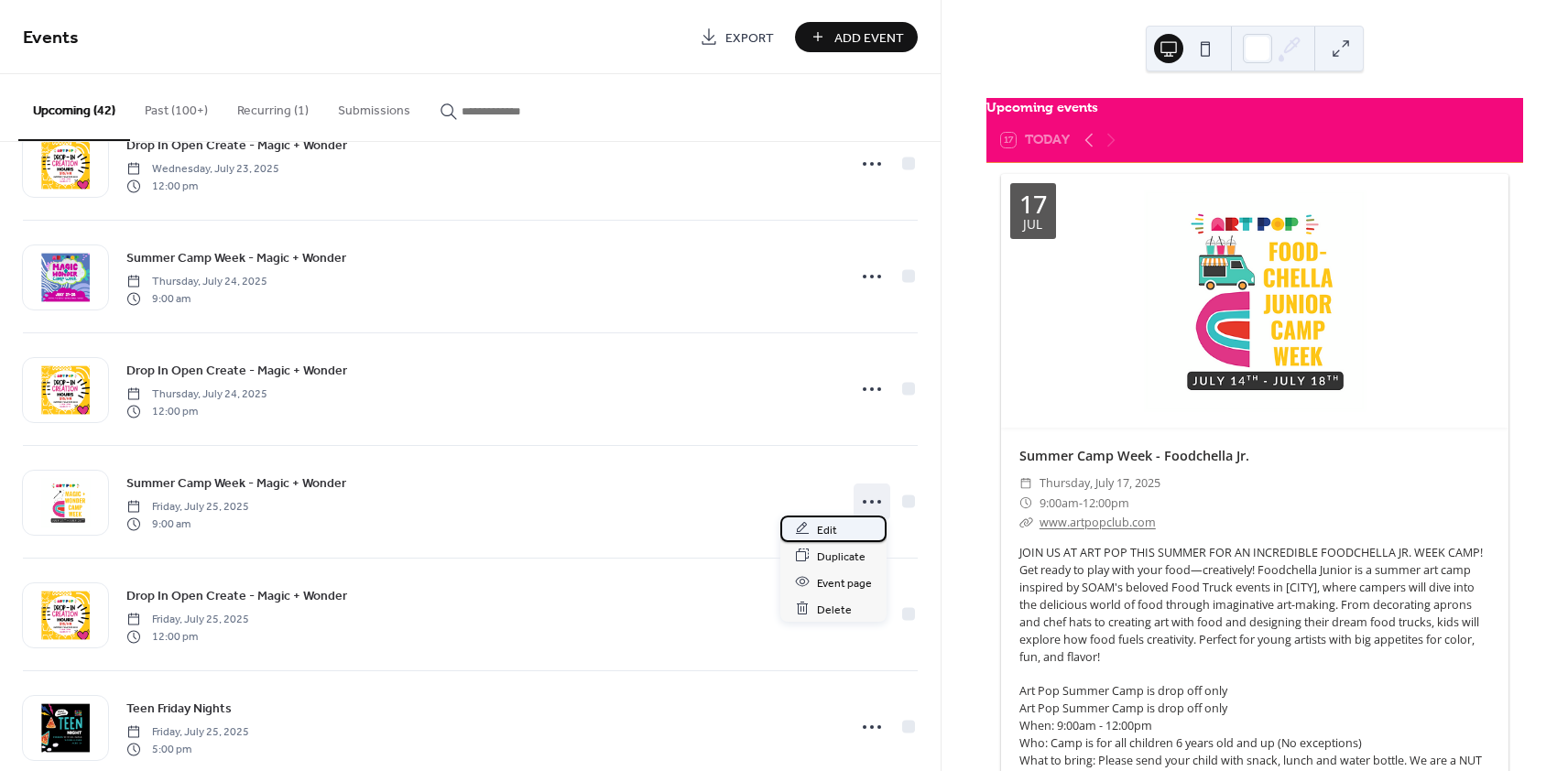 click on "Edit" at bounding box center (833, 528) 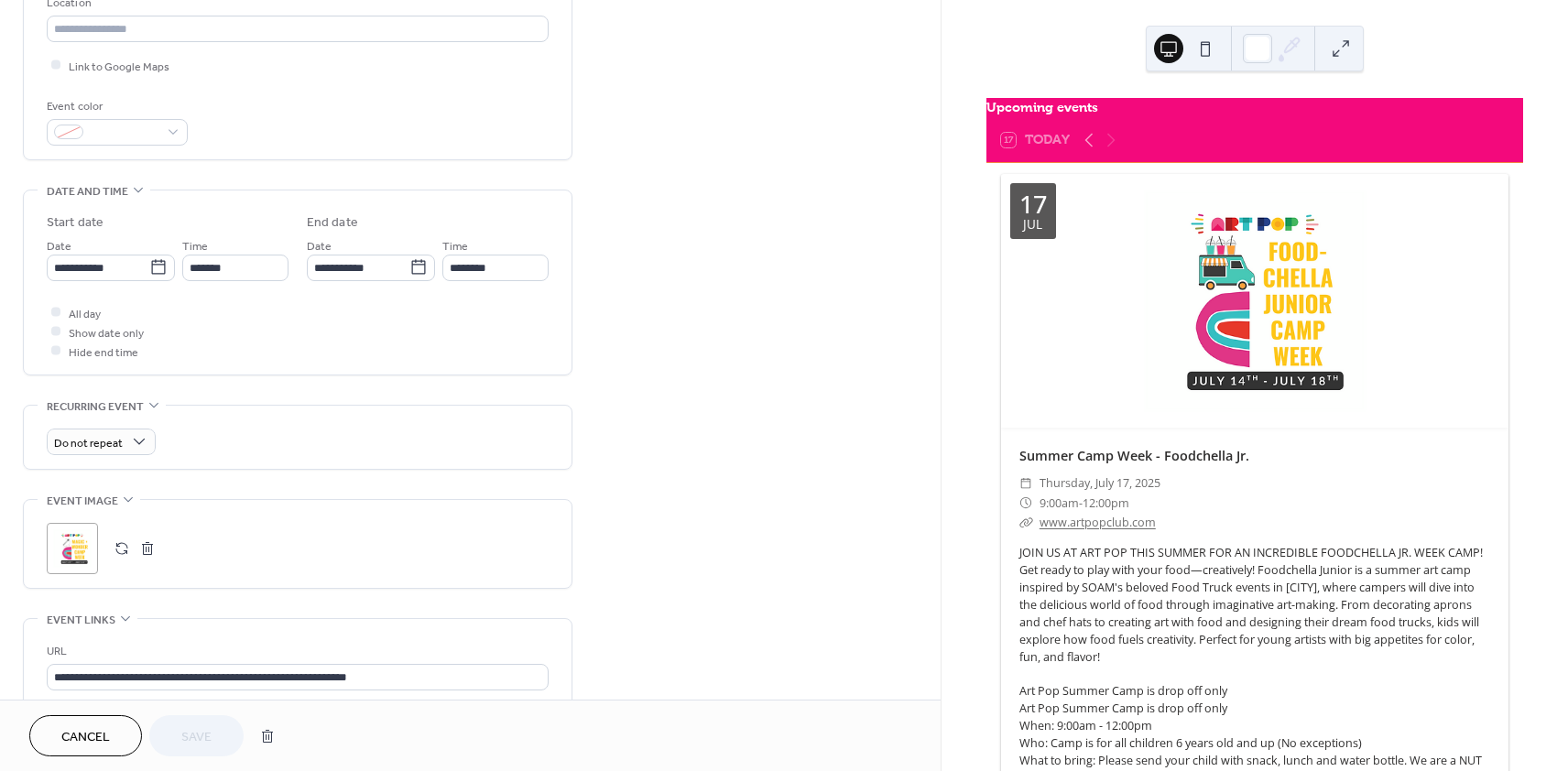 scroll, scrollTop: 433, scrollLeft: 0, axis: vertical 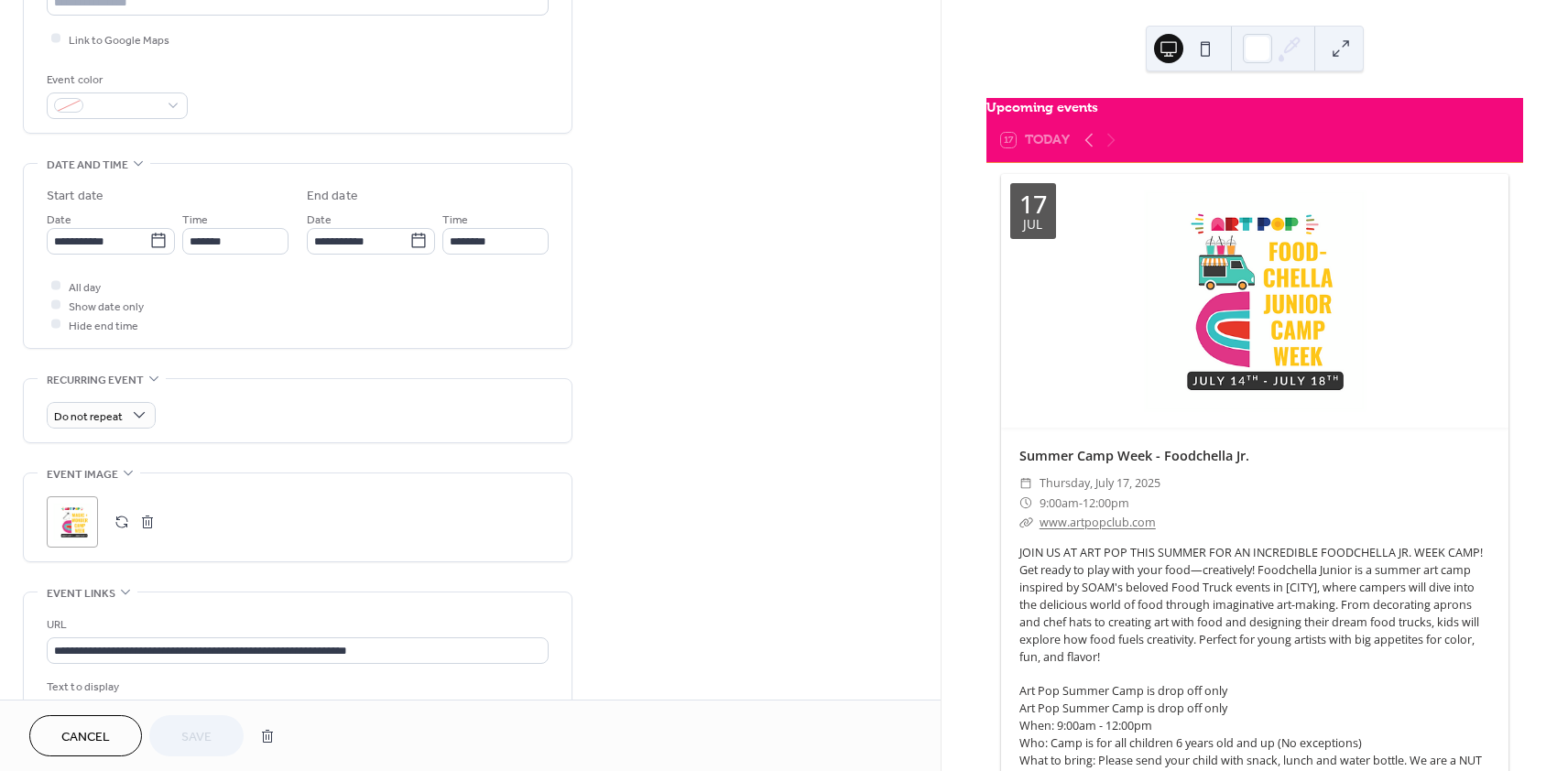 click at bounding box center (147, 522) 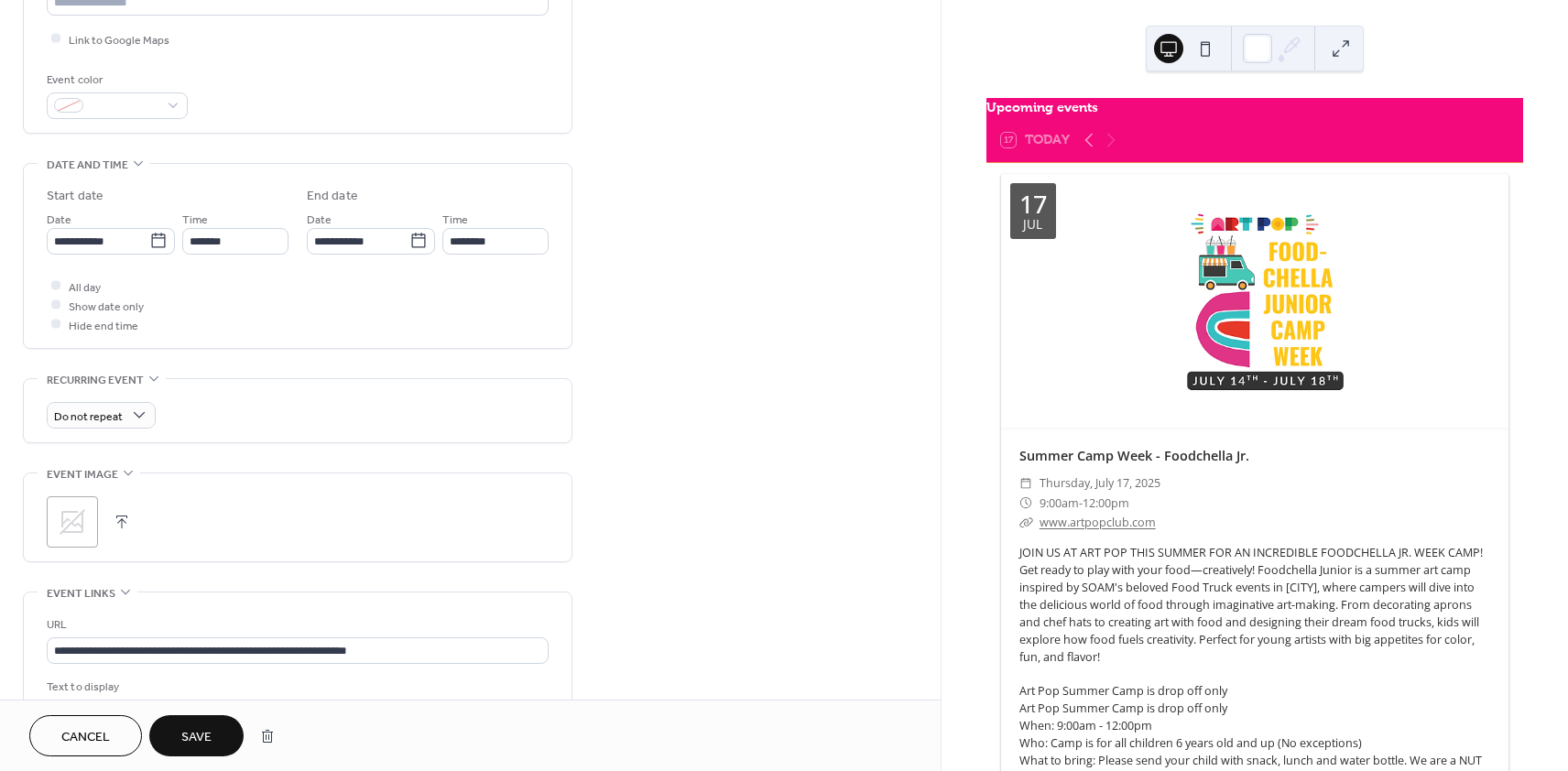 click 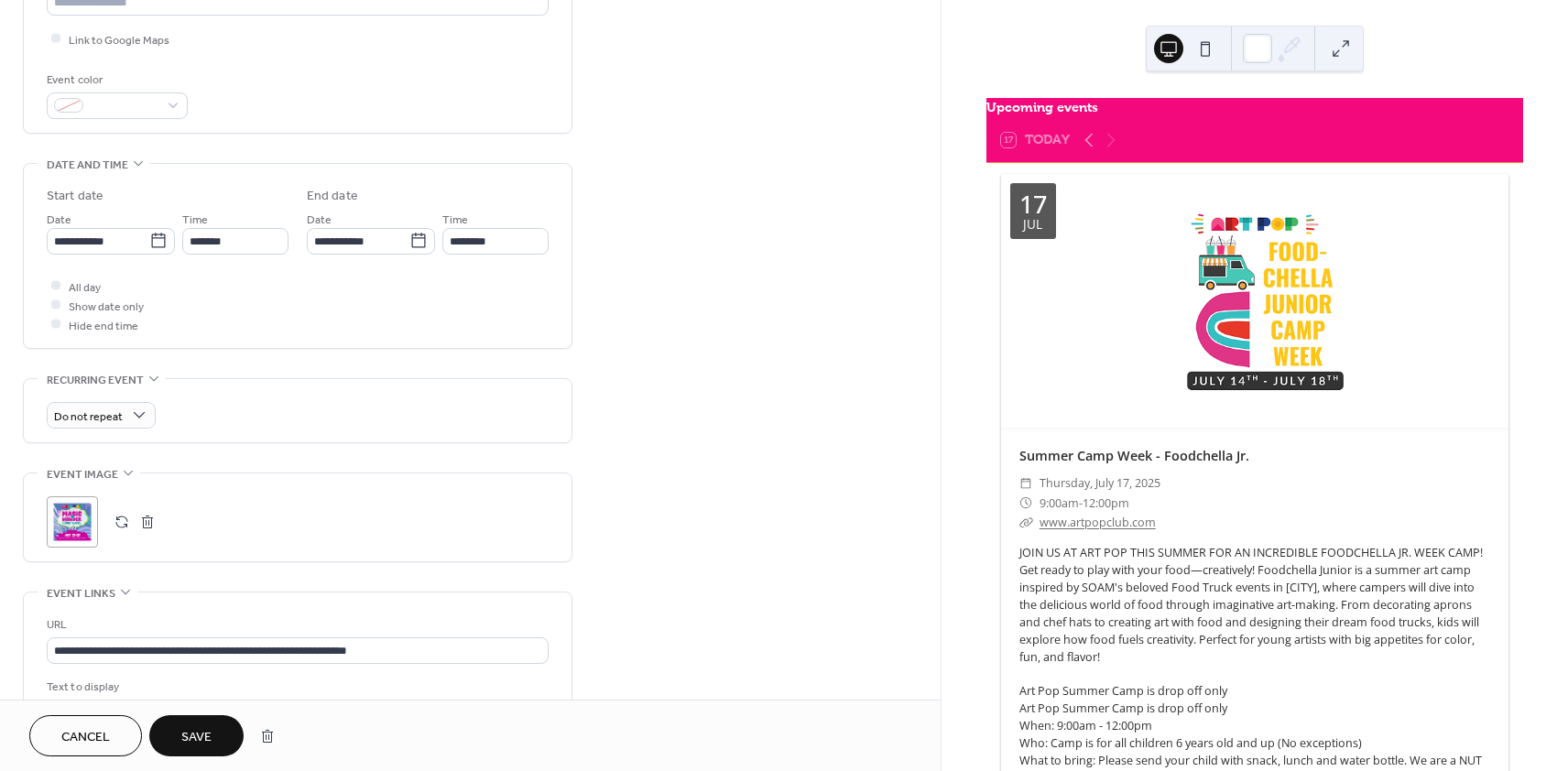 click on "Save" at bounding box center [196, 737] 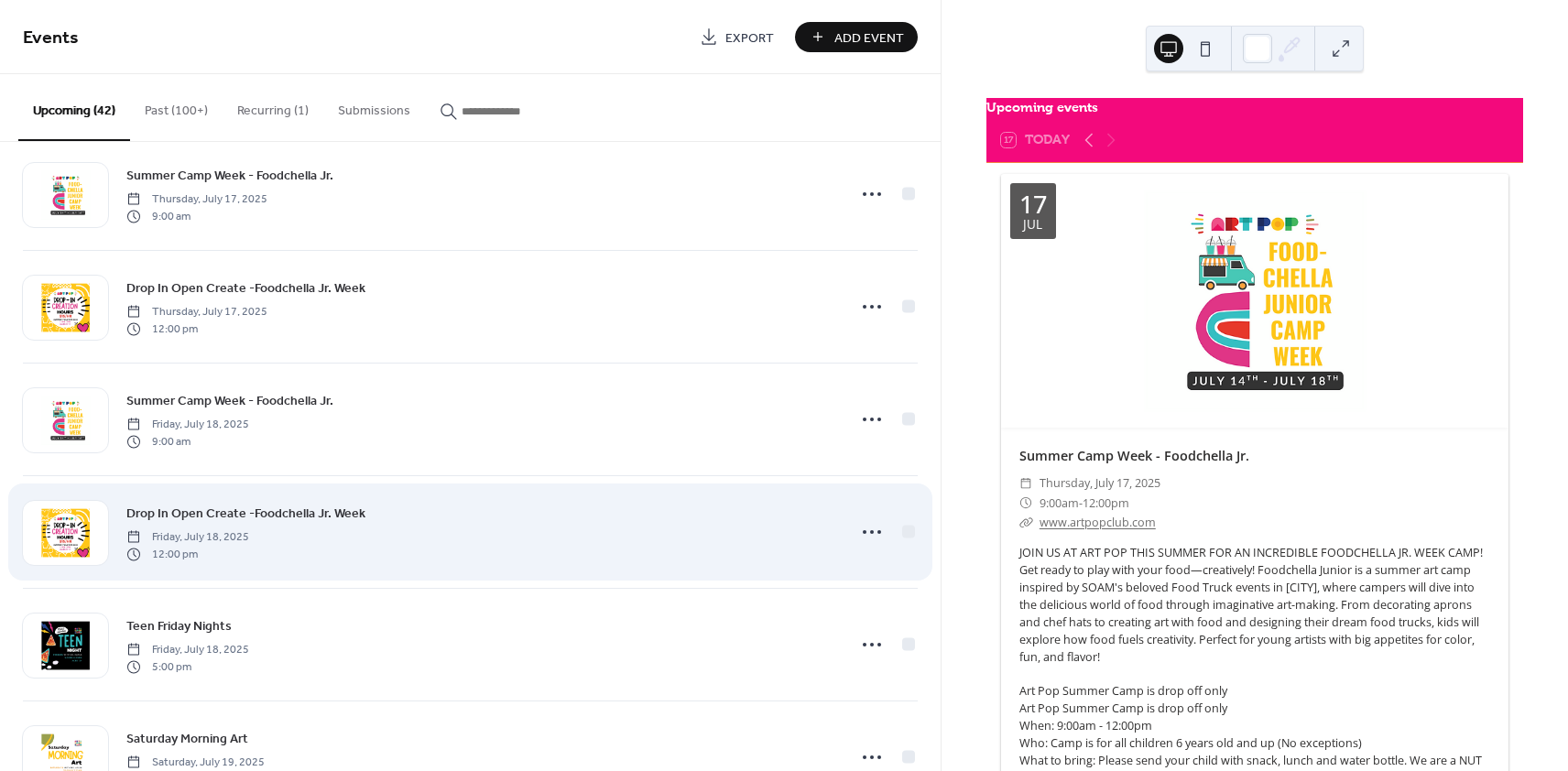 scroll, scrollTop: 0, scrollLeft: 0, axis: both 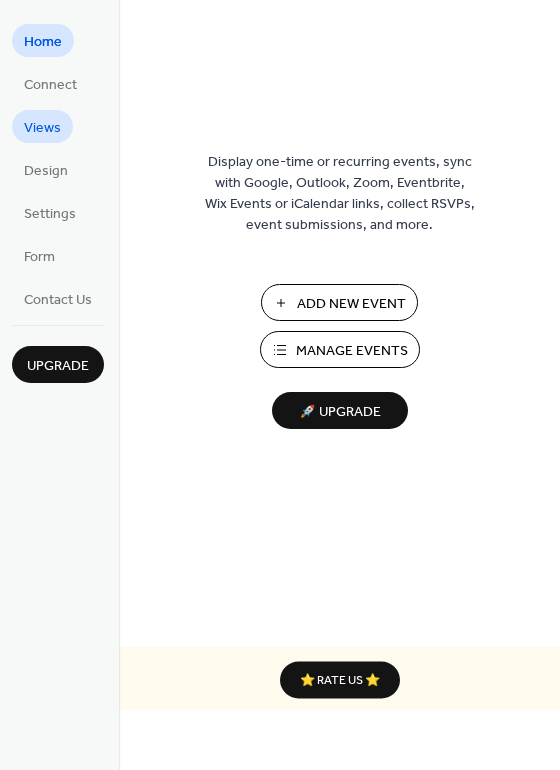 click on "Views" at bounding box center [42, 128] 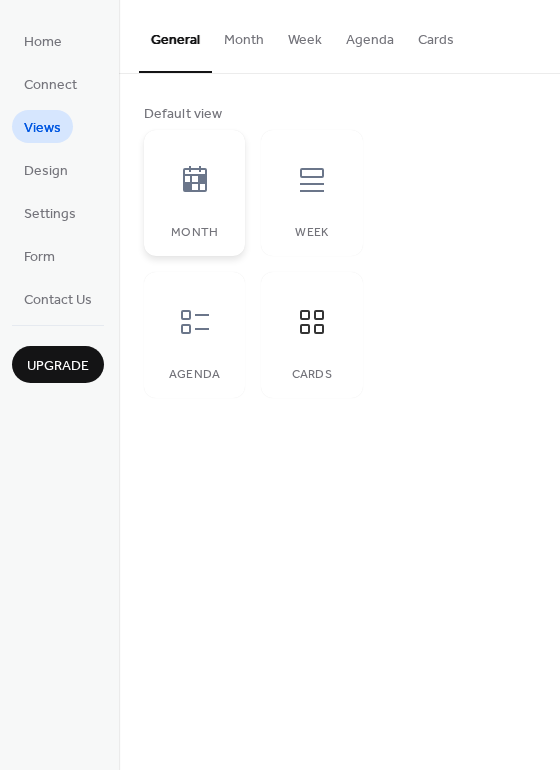 click at bounding box center [195, 180] 